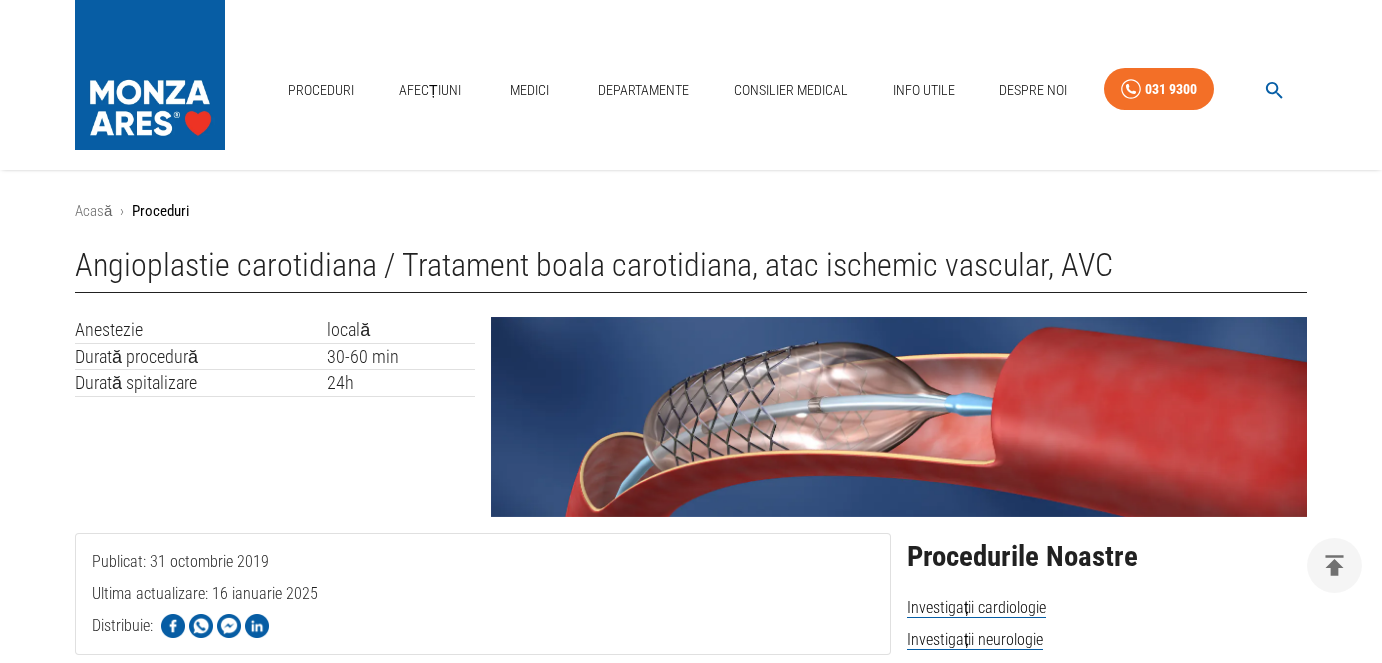 scroll, scrollTop: 1189, scrollLeft: 0, axis: vertical 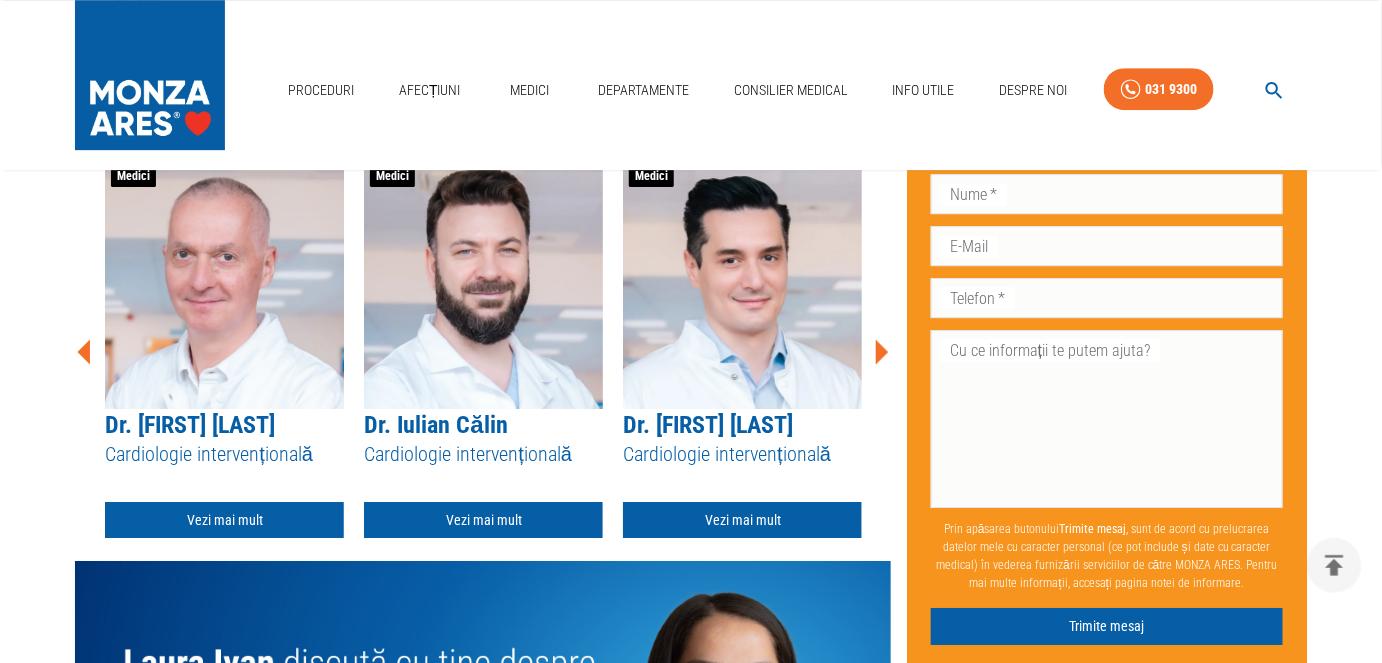 click 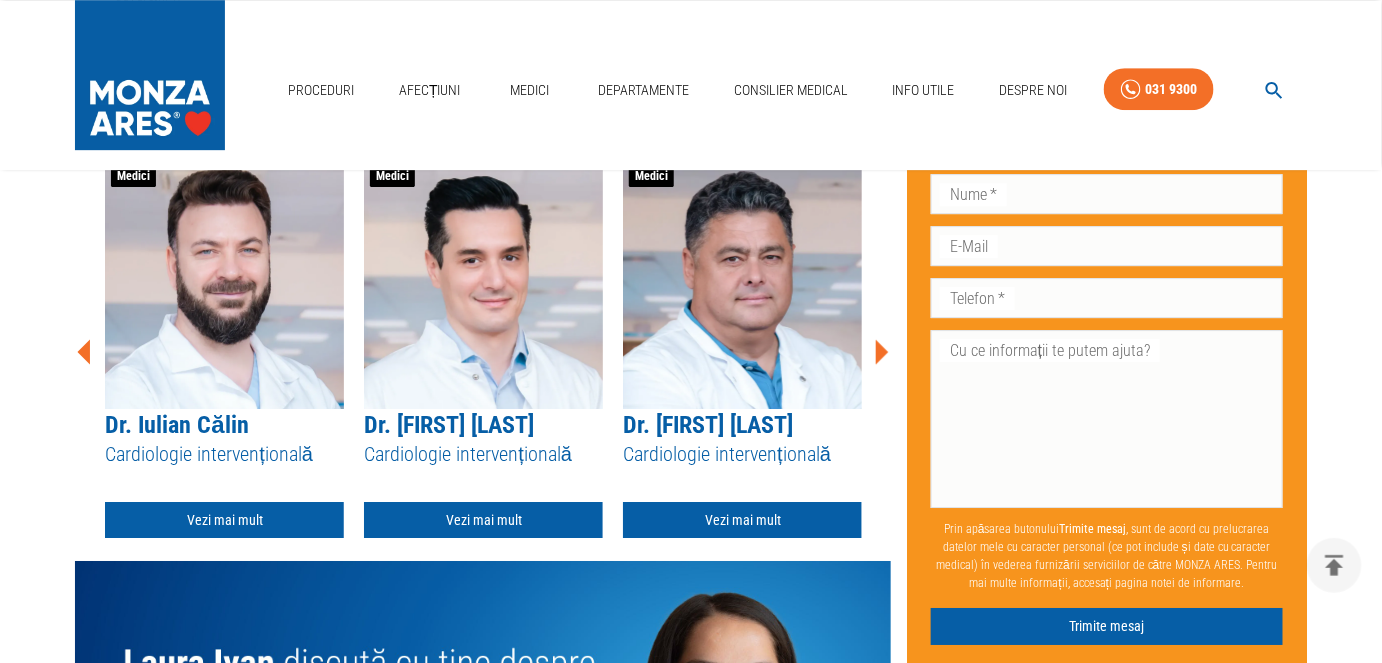 click 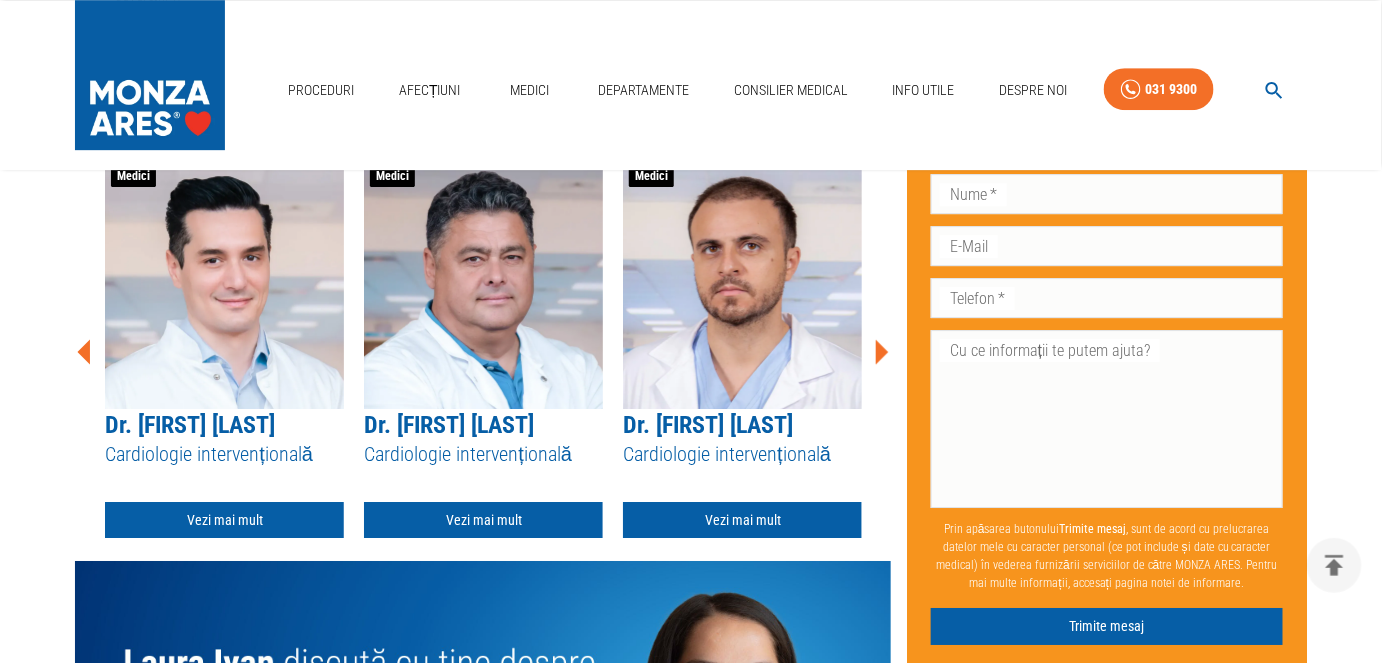 click 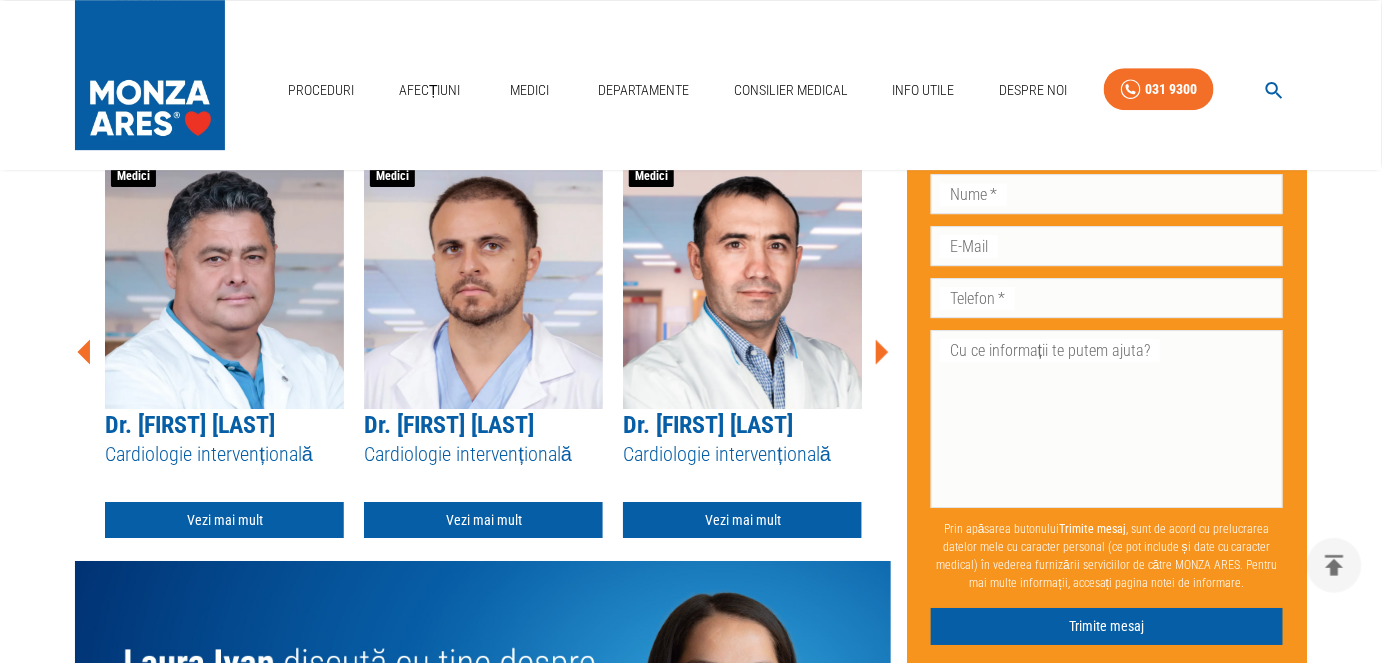 click 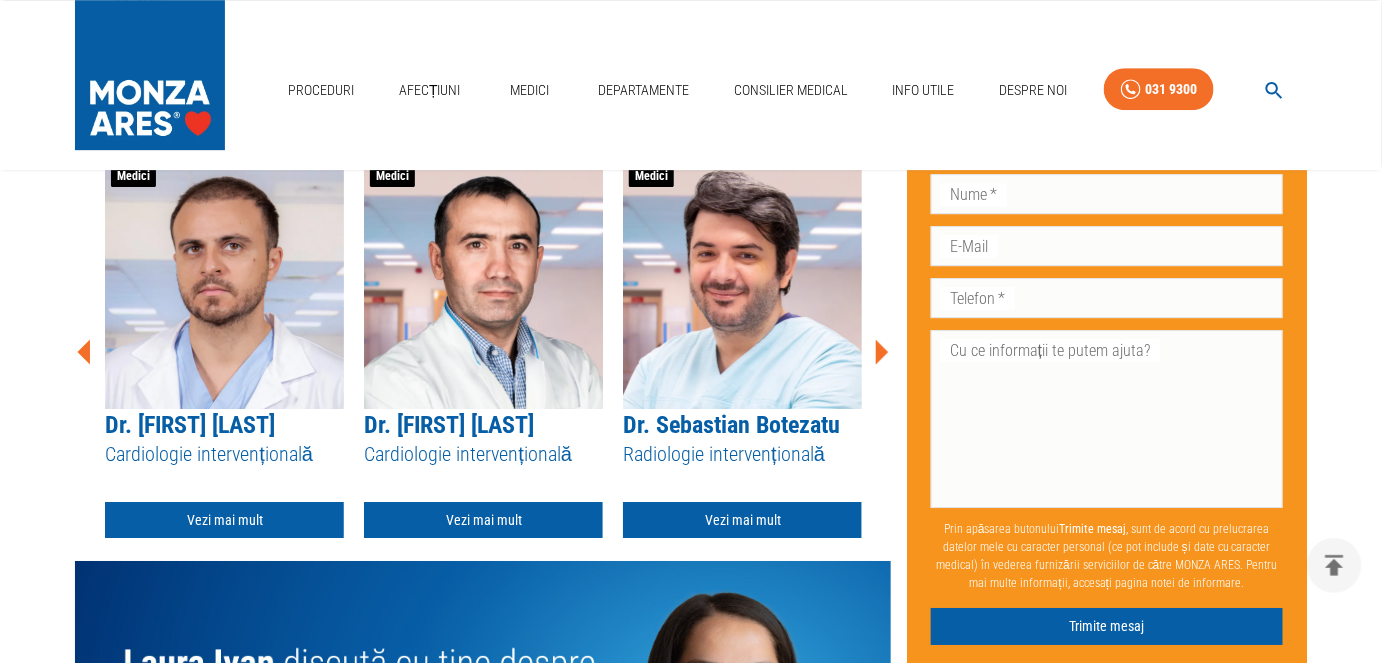 click 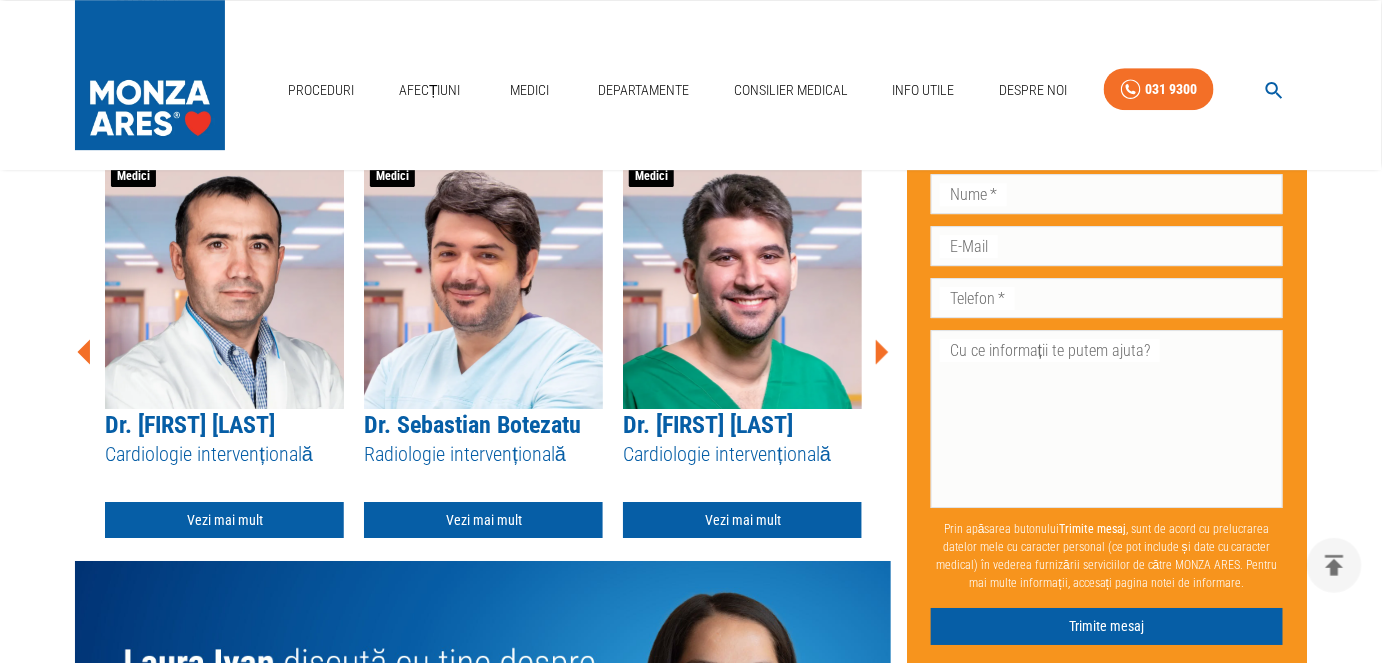 click 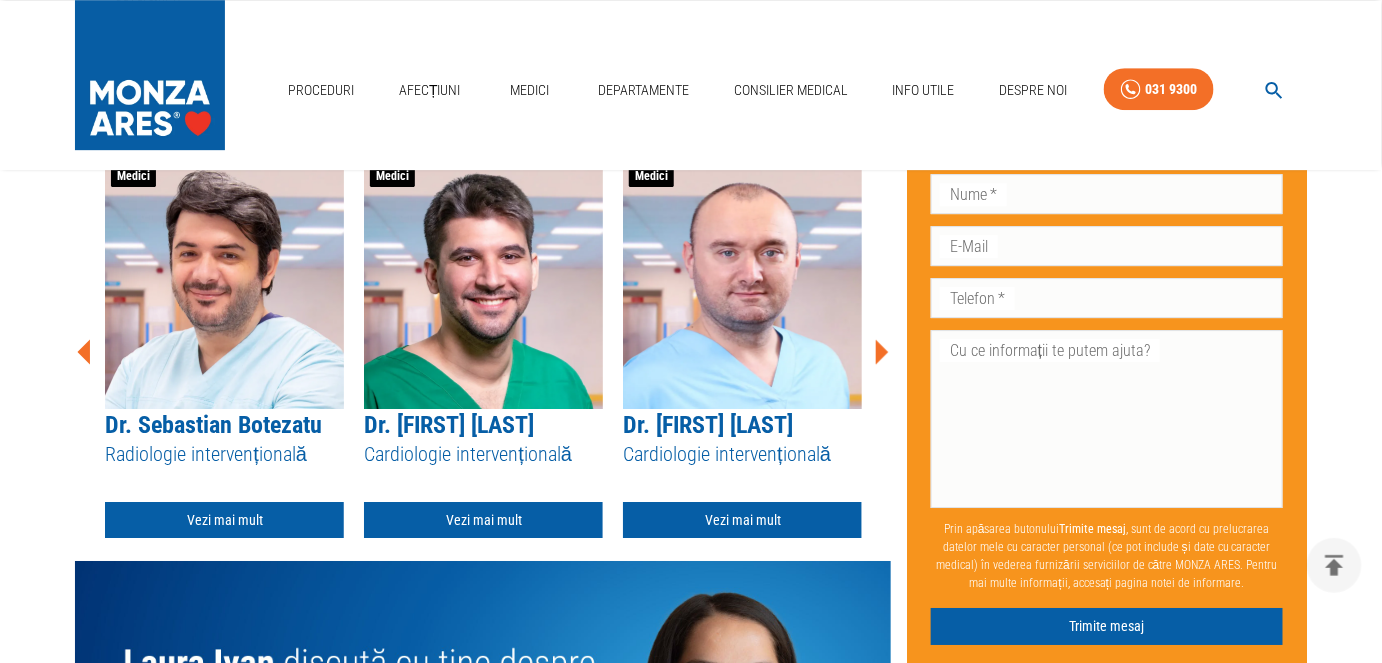click 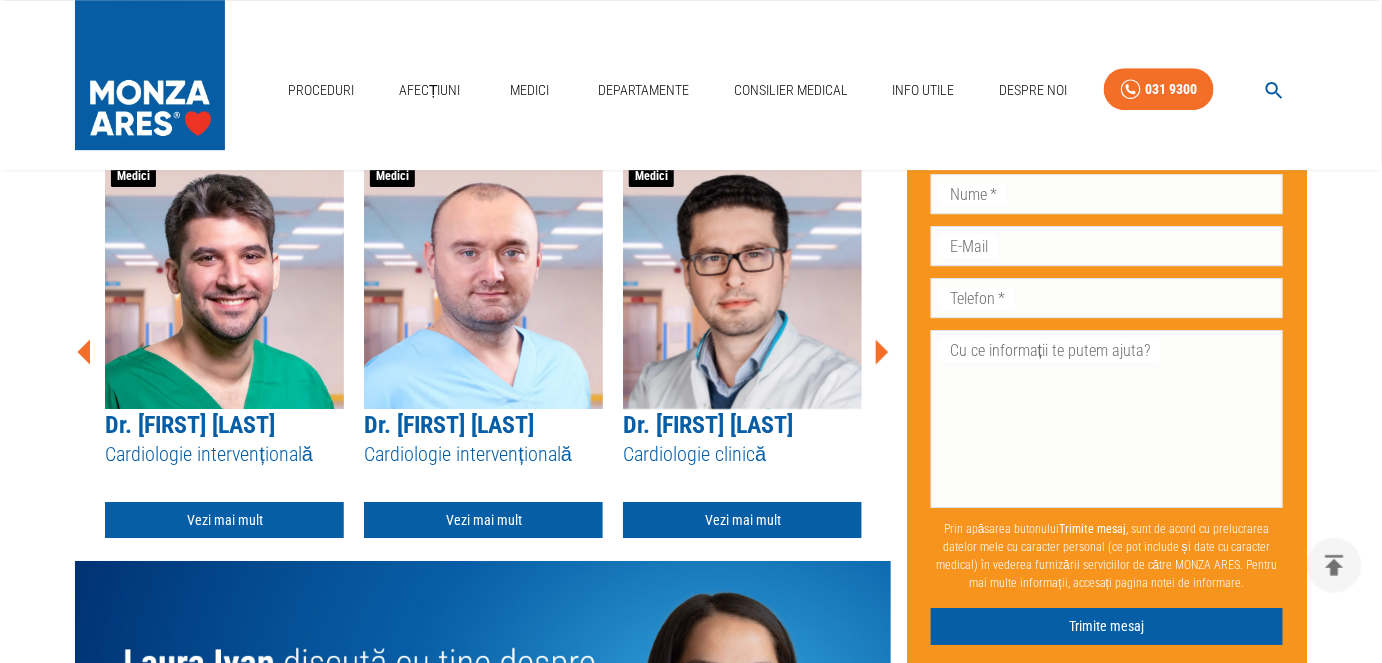 click 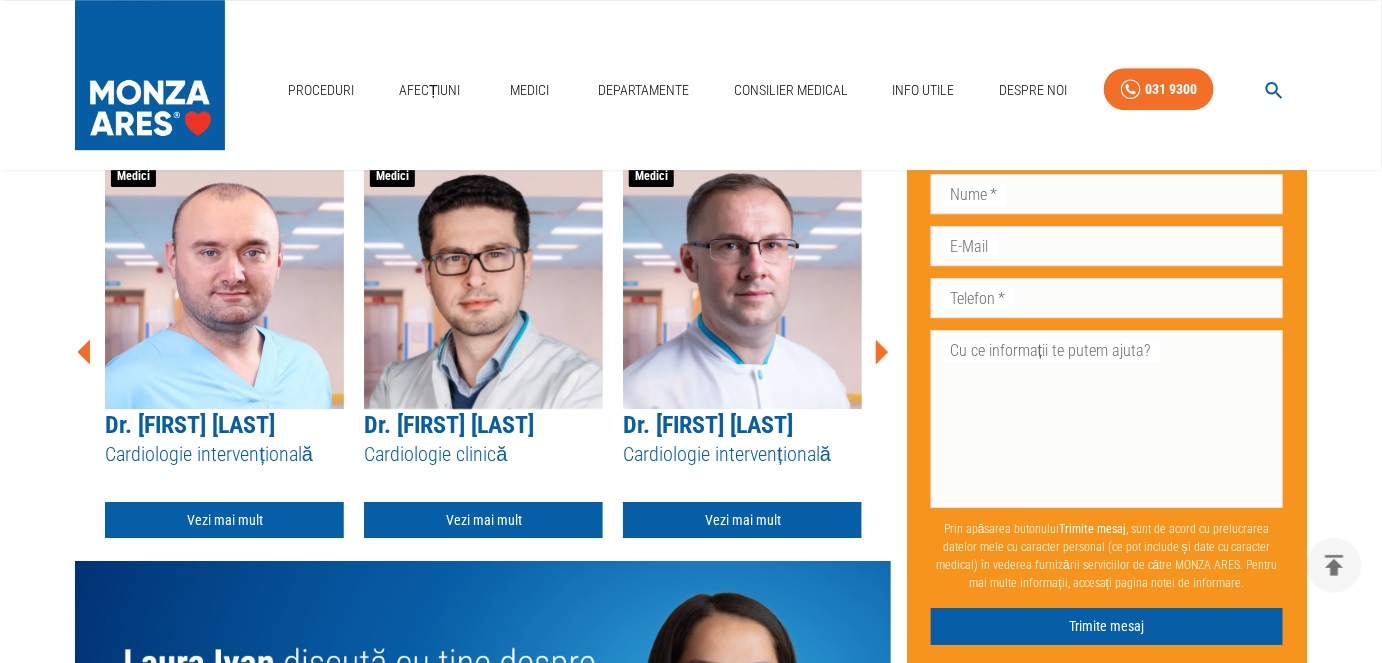 click 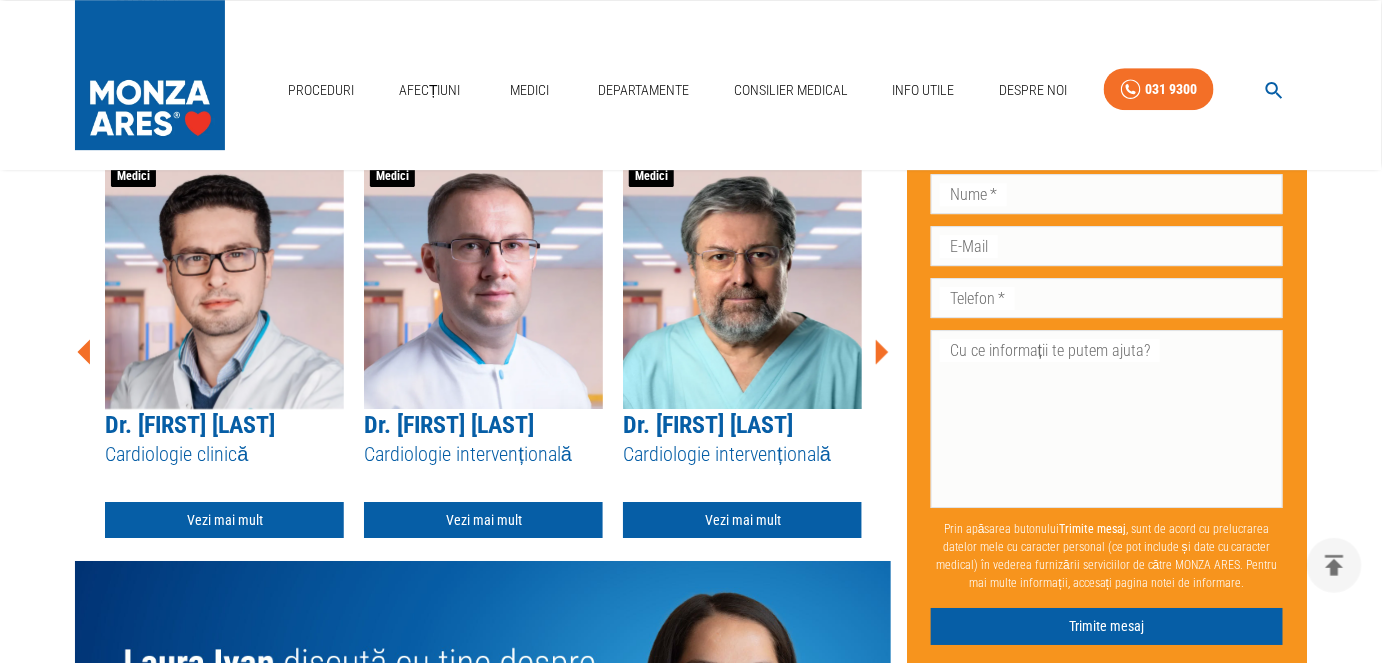 click 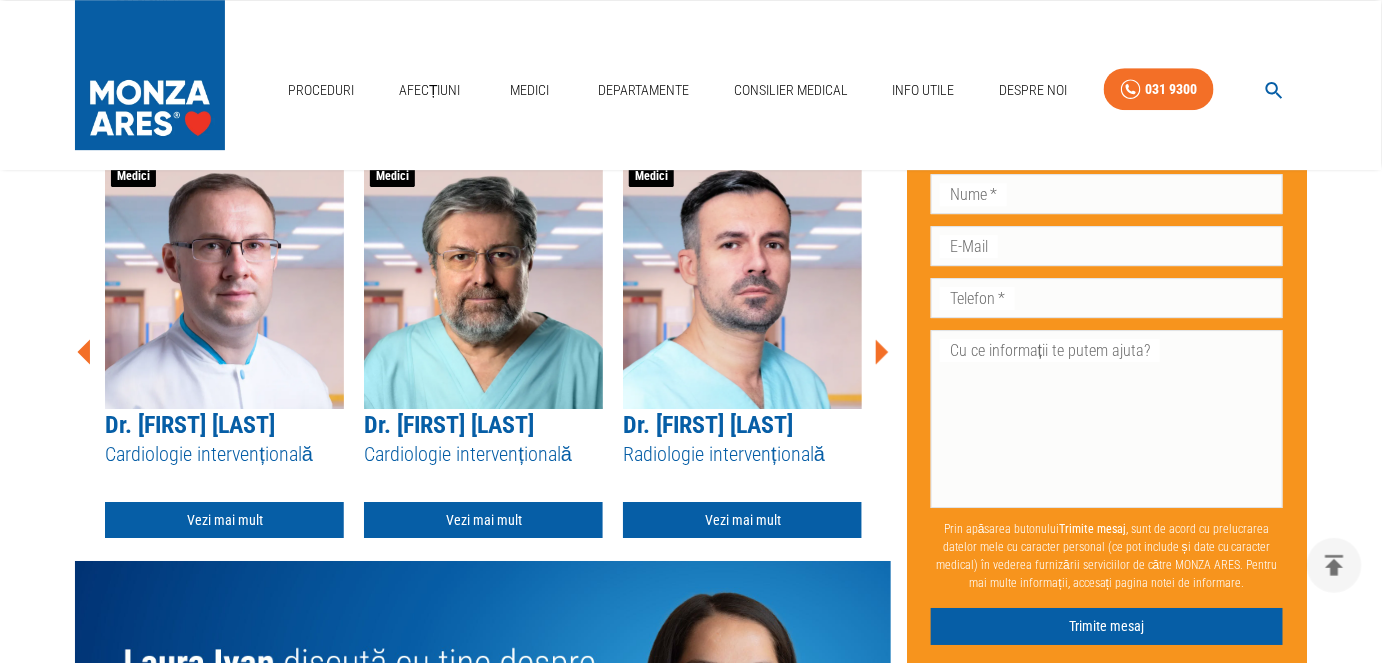 click 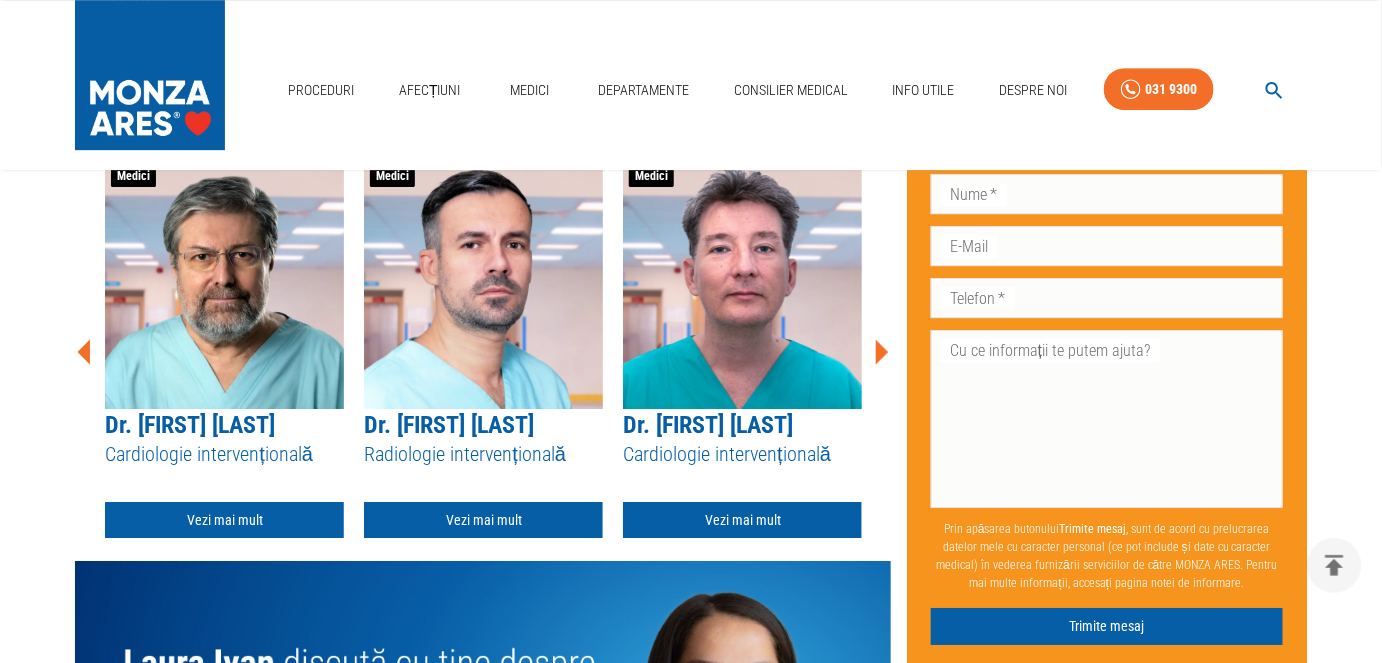 click 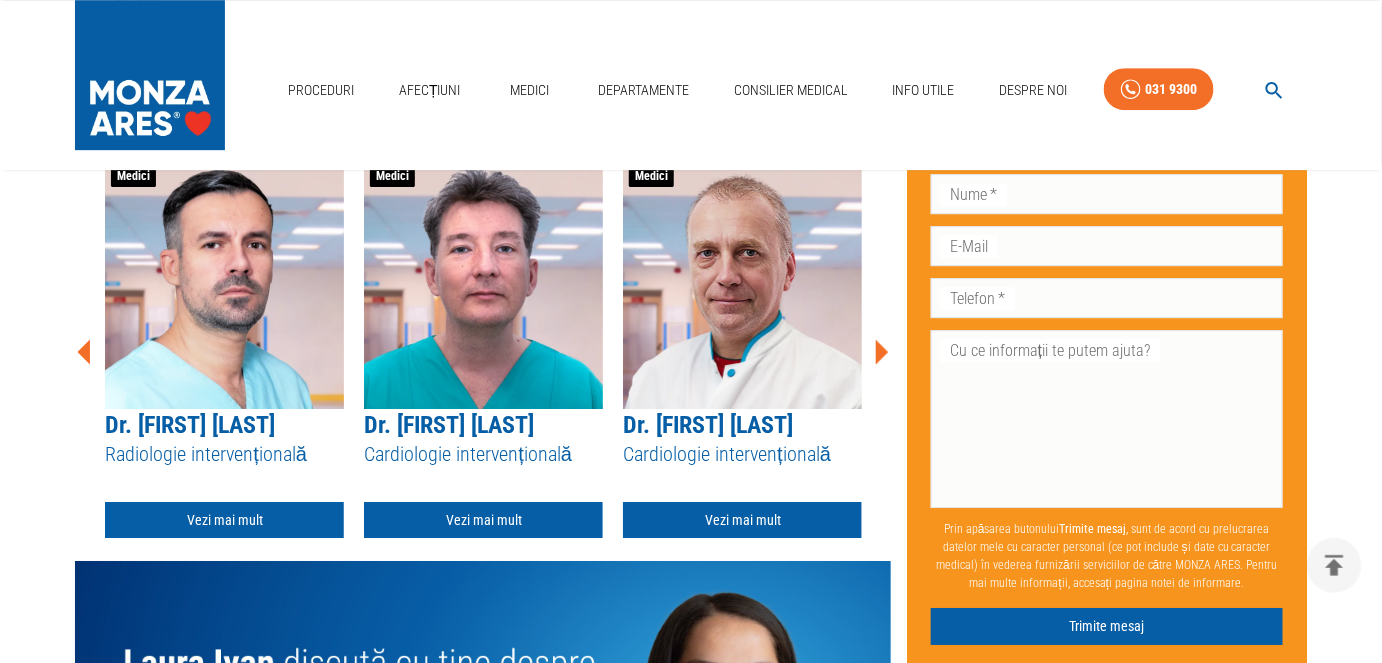 click 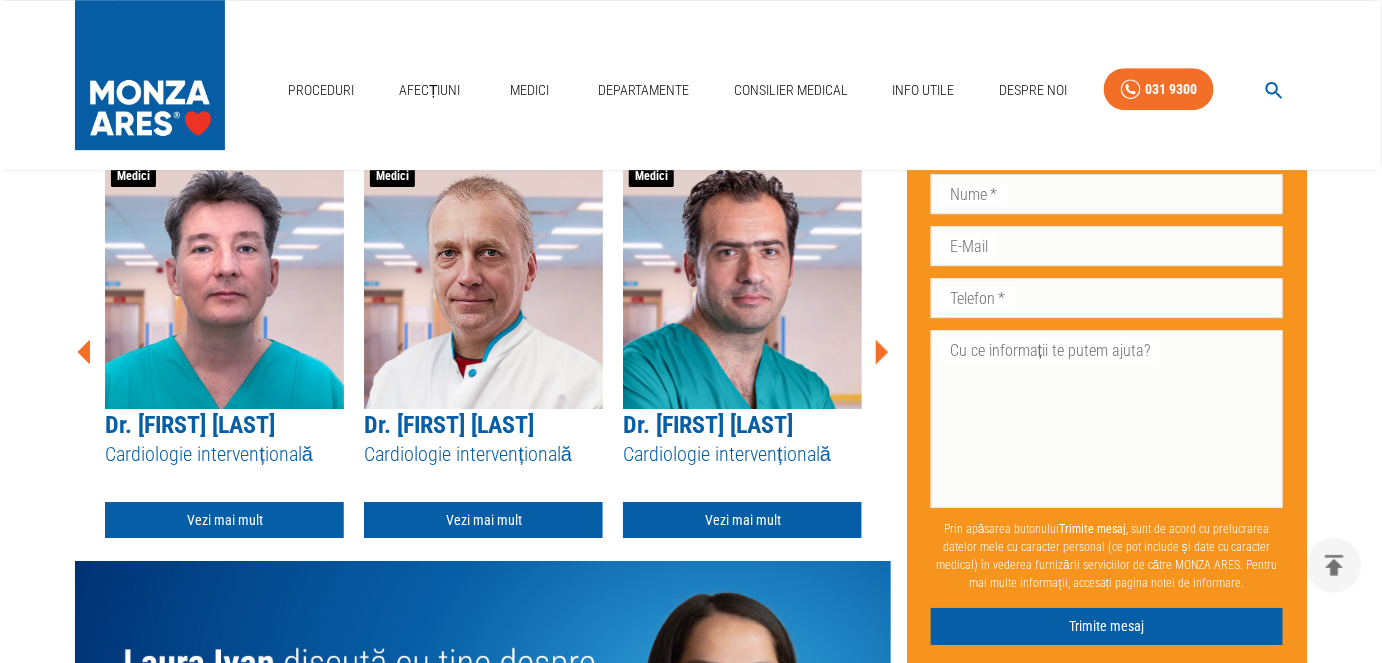 click 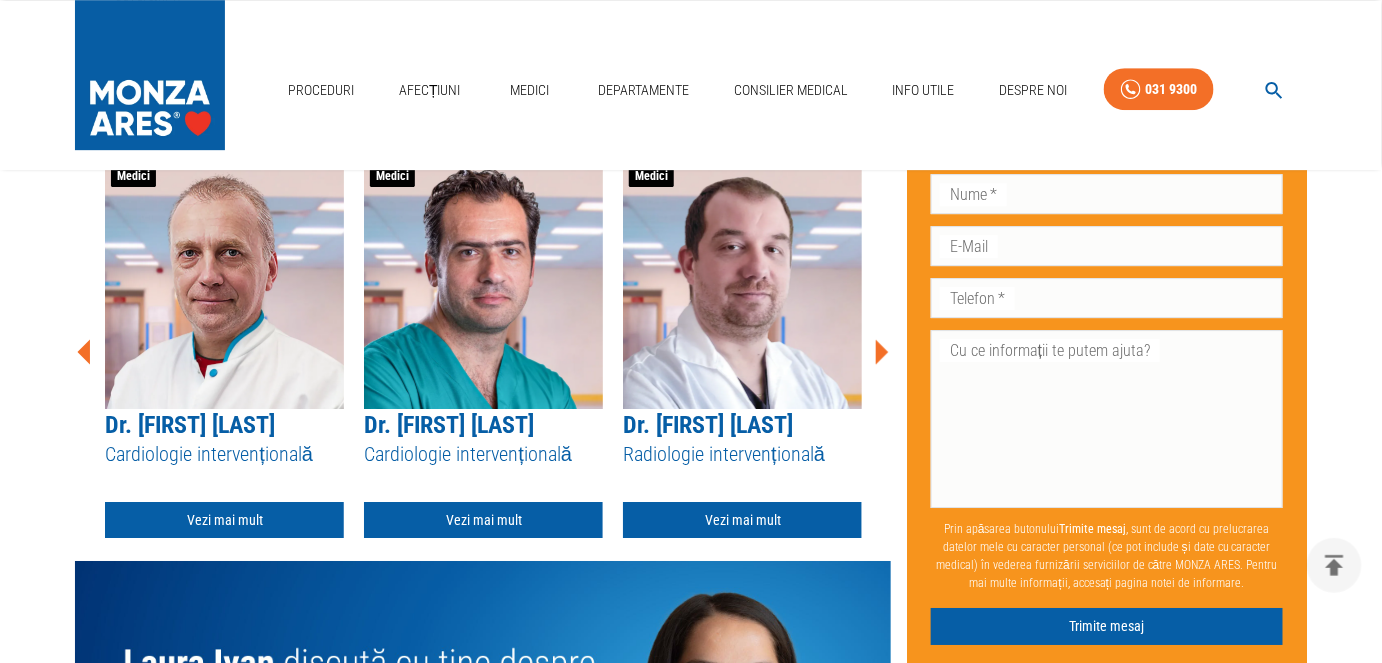 click 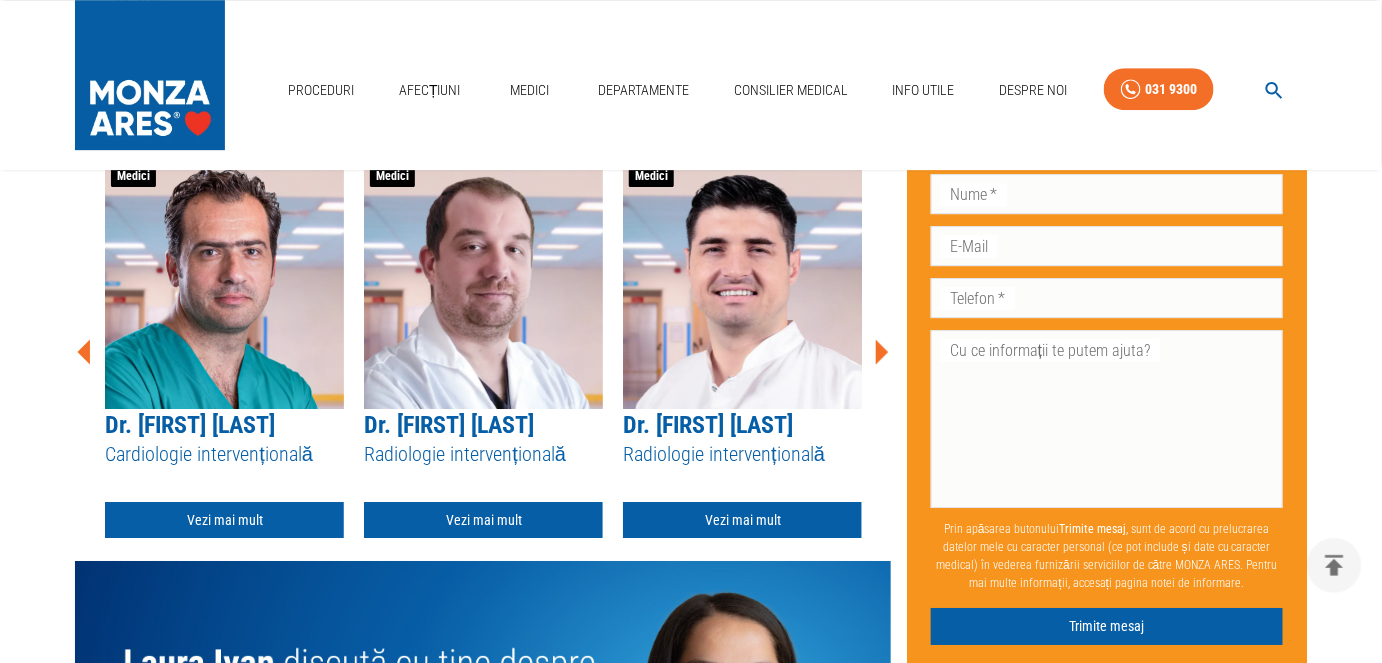 click 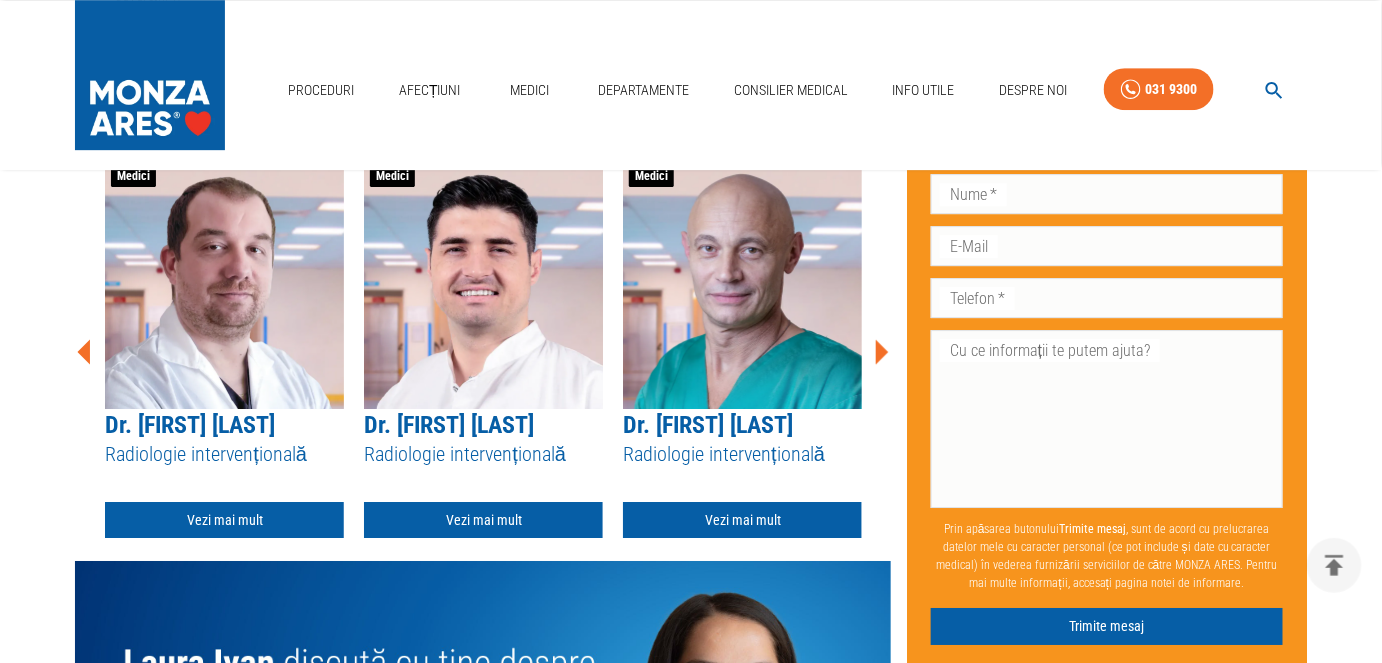 click 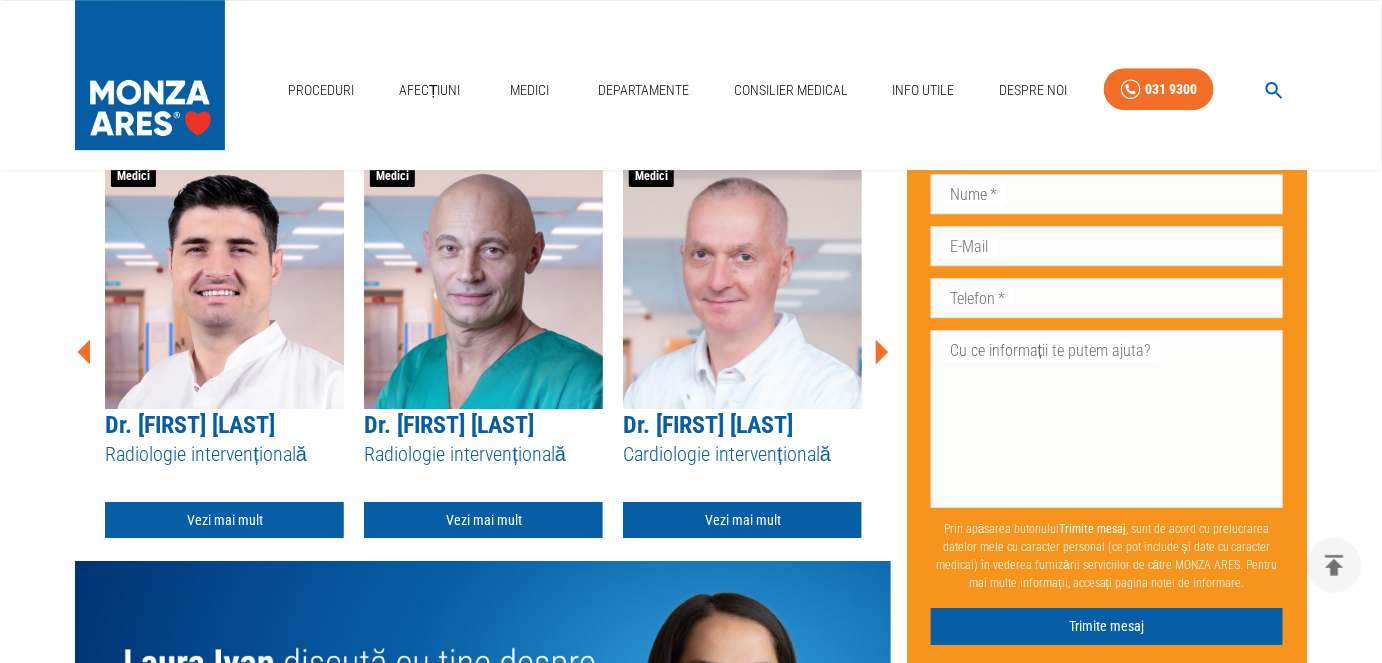 click 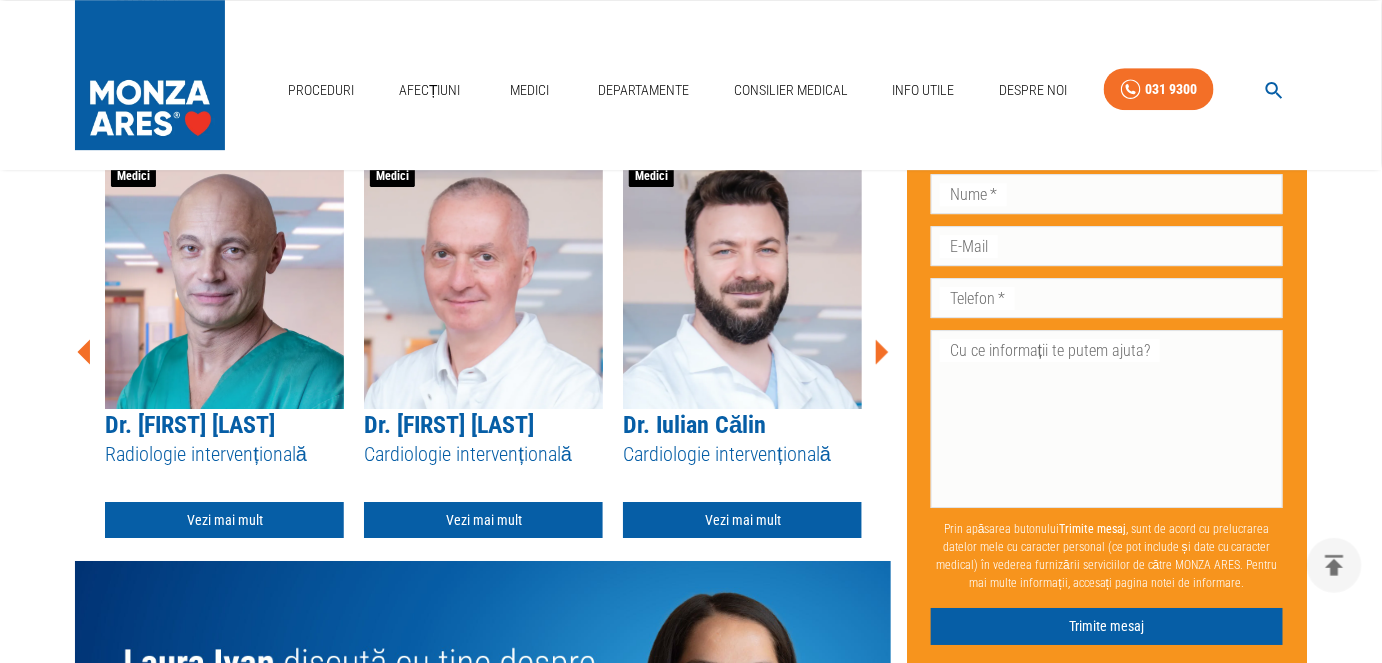 click 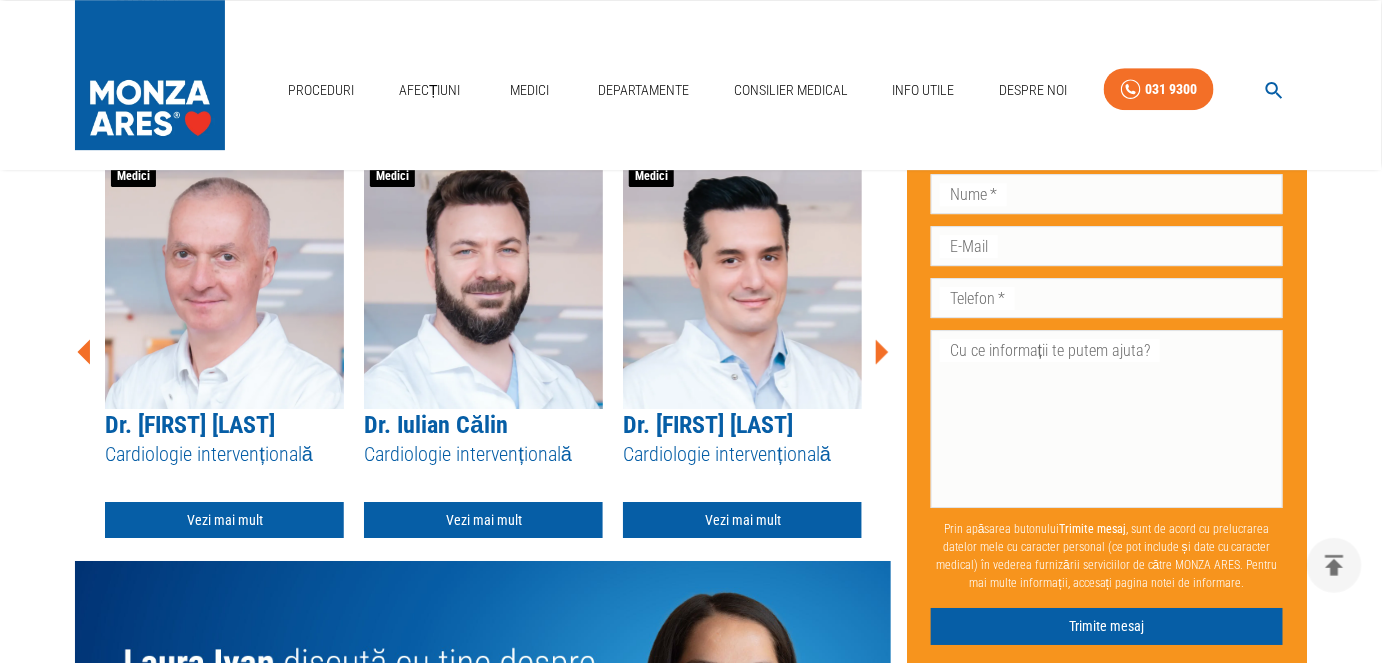 click 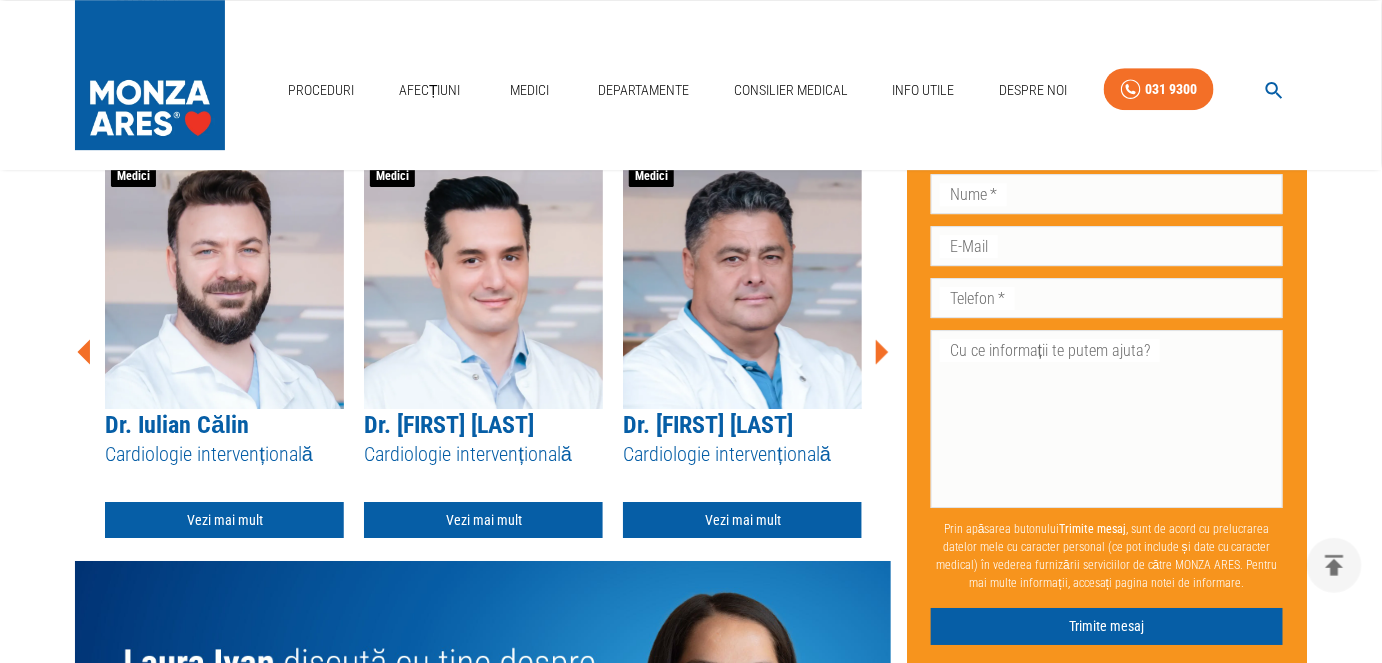 click 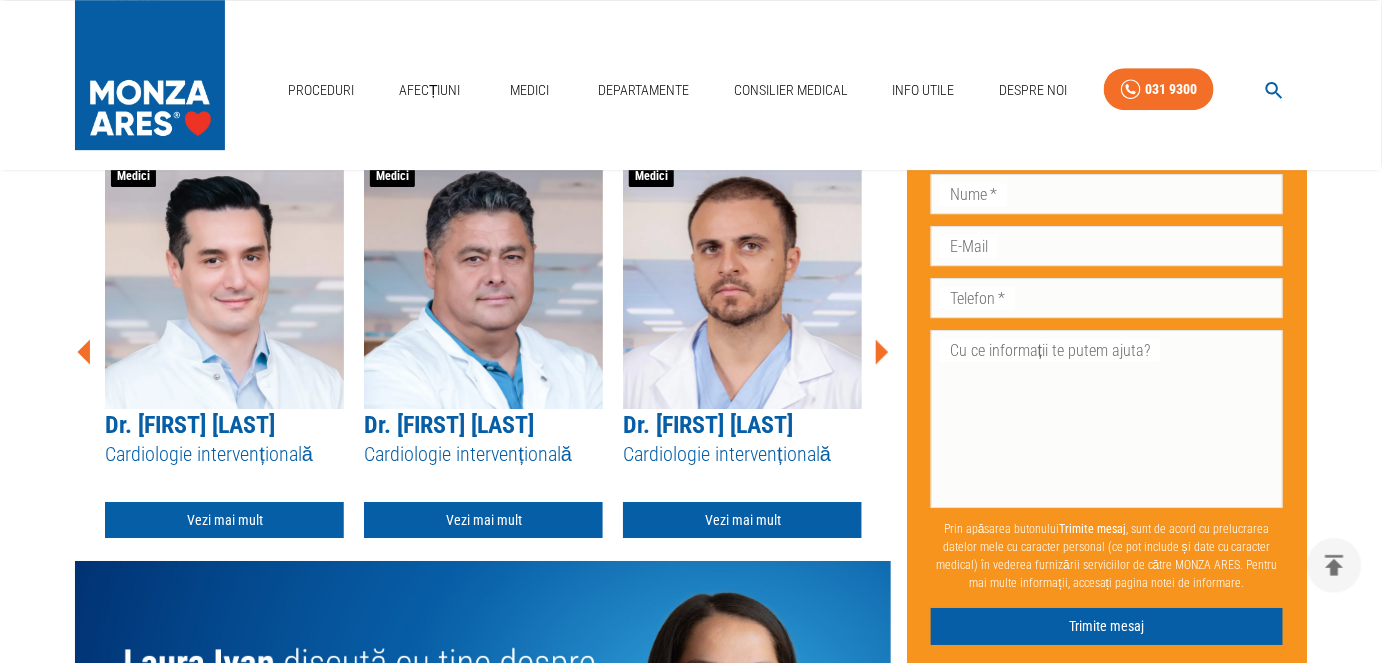 click 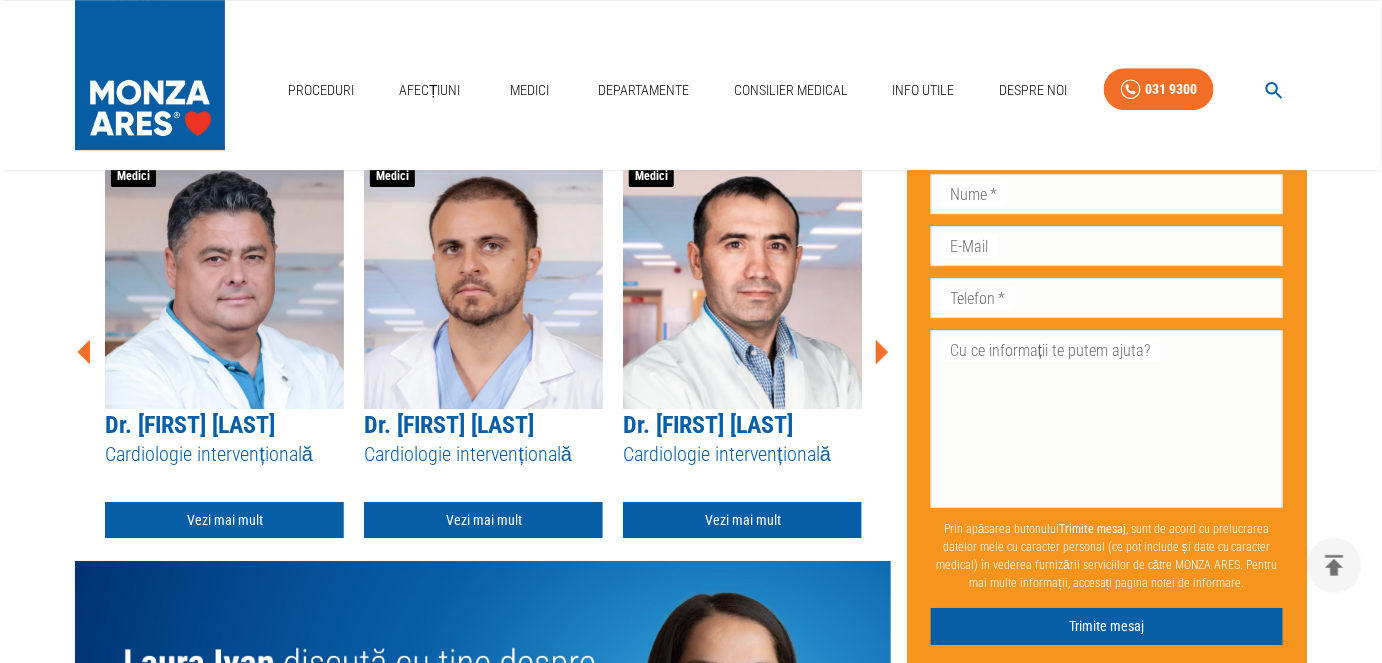 click 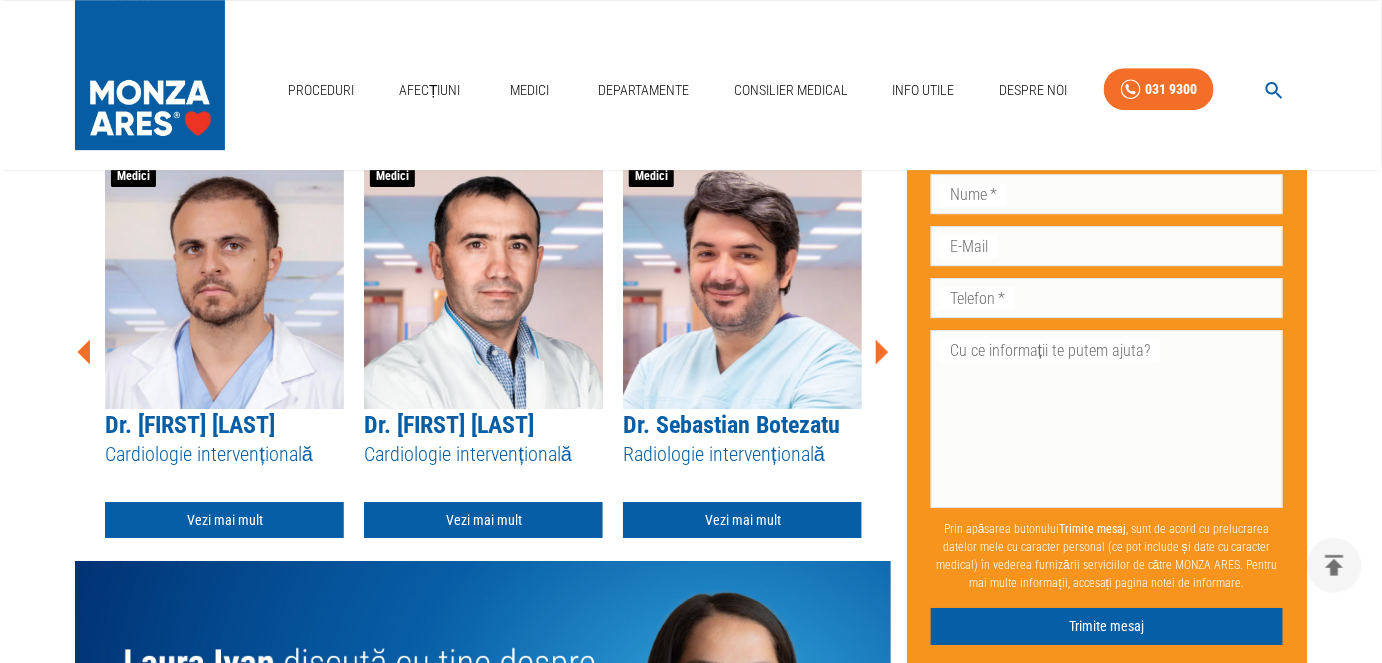 click 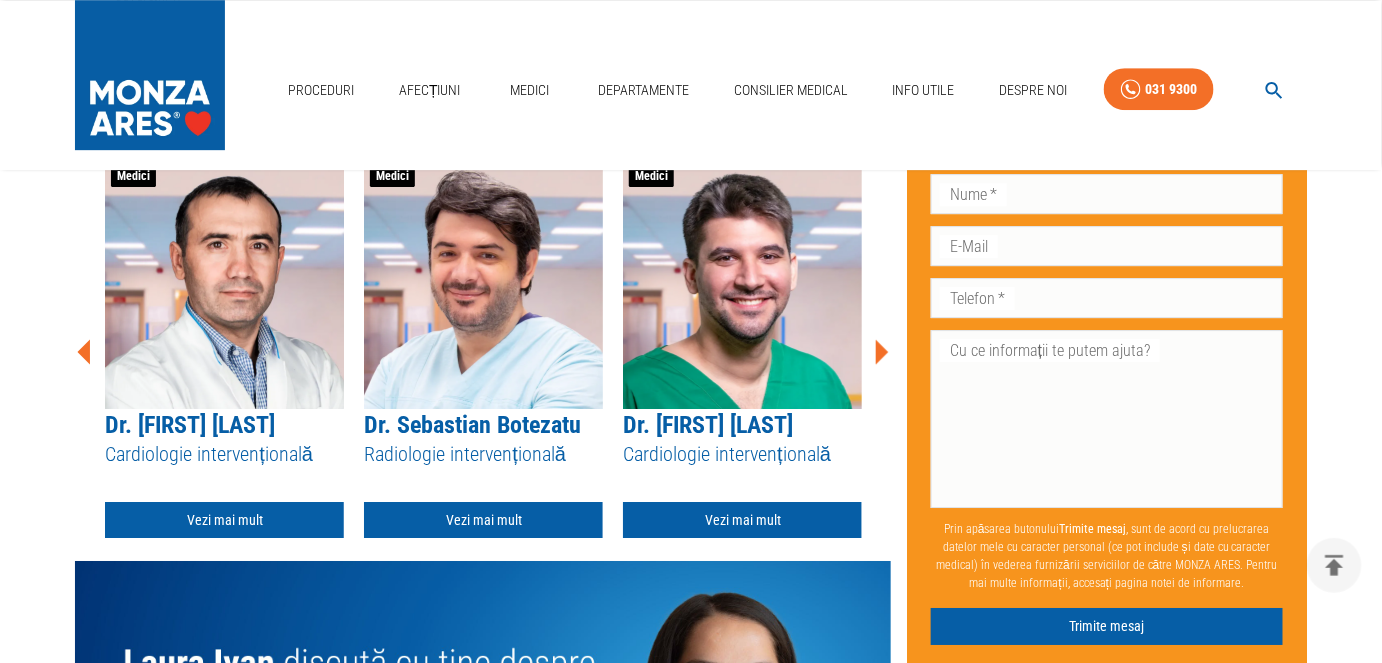click 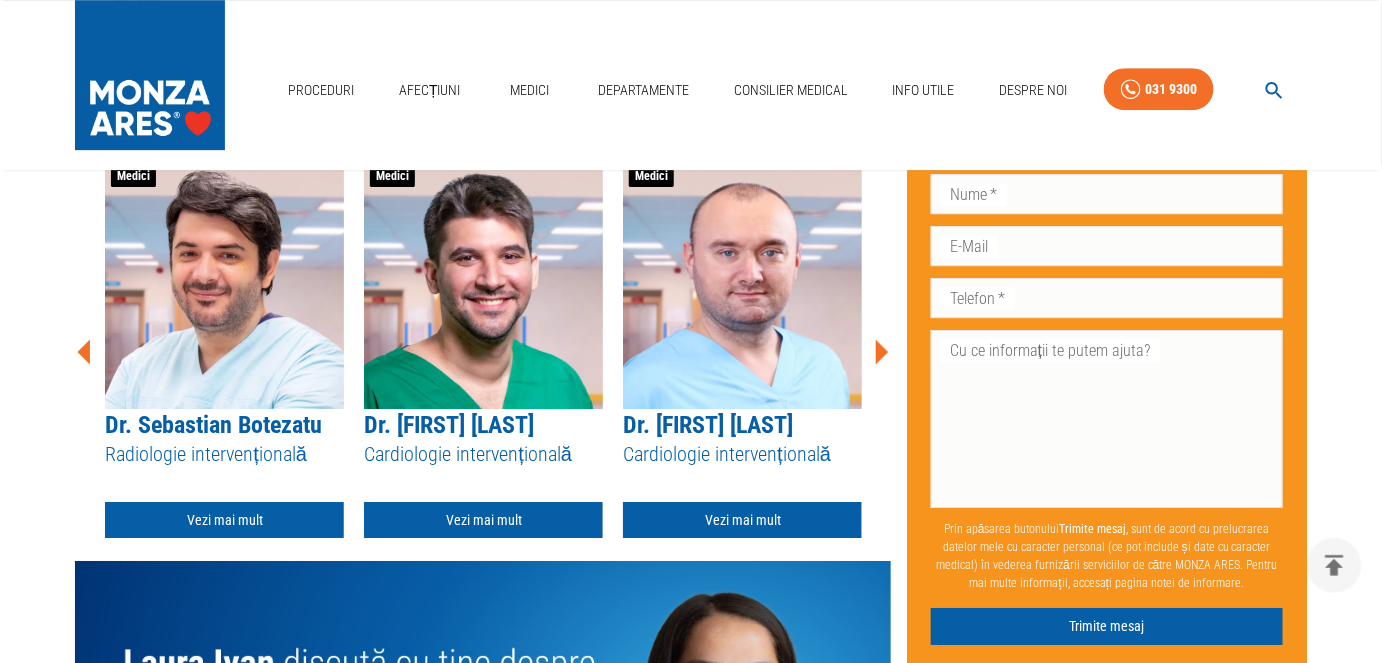 click 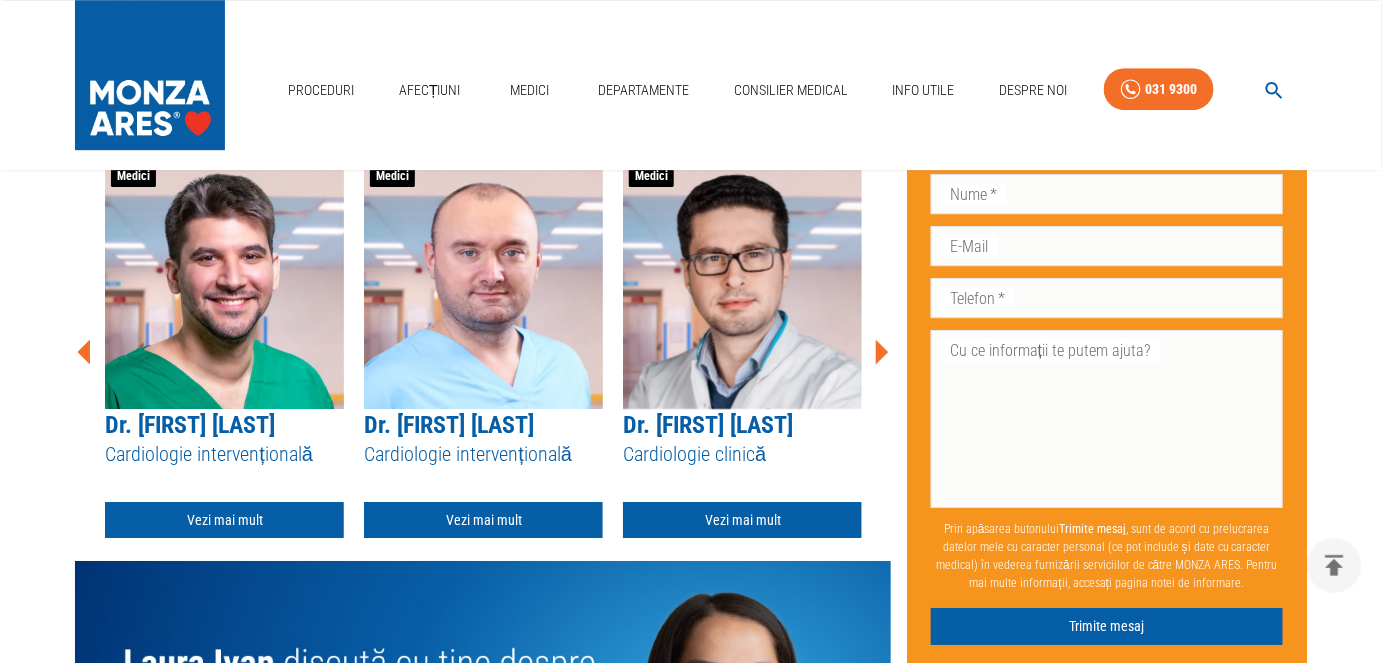 click 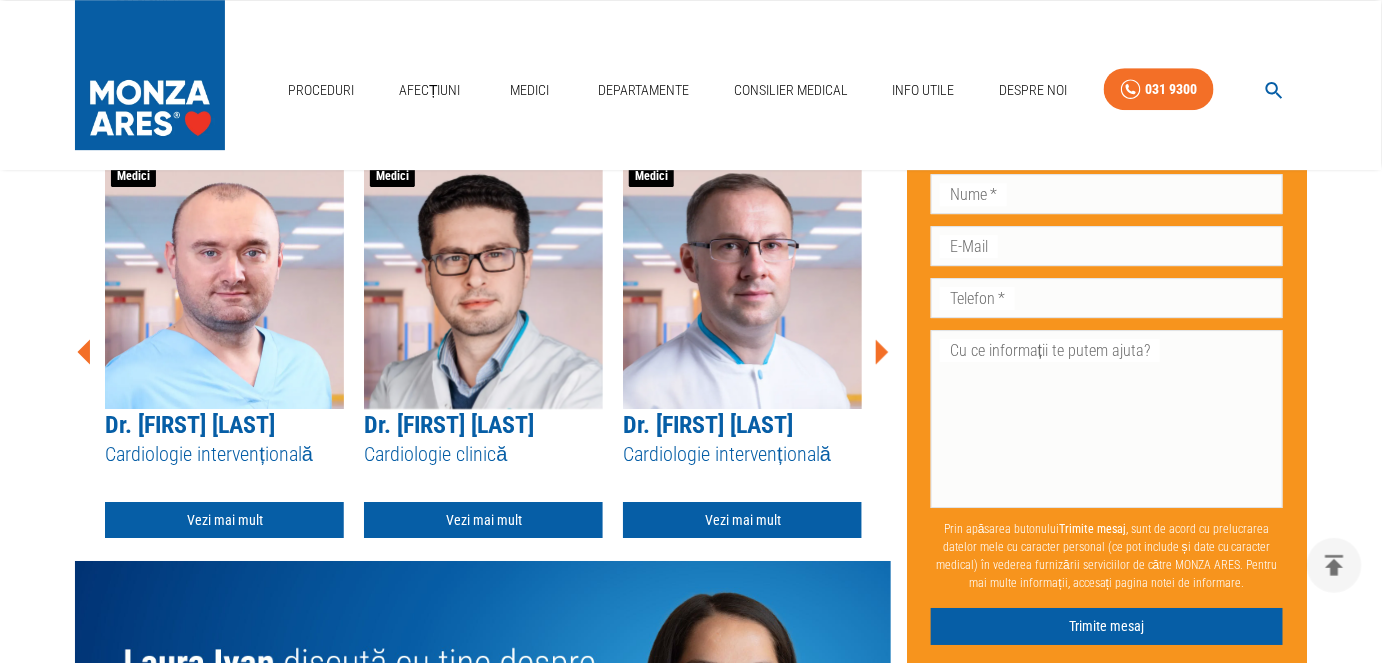 click 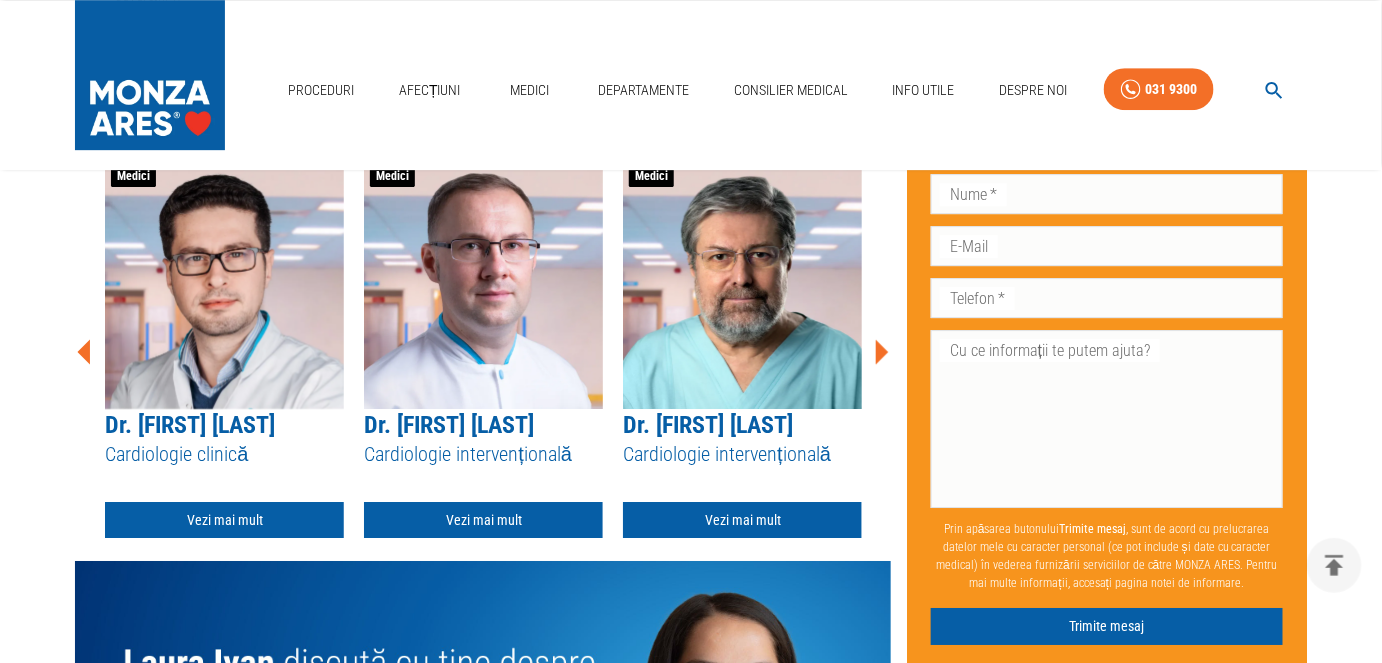 click 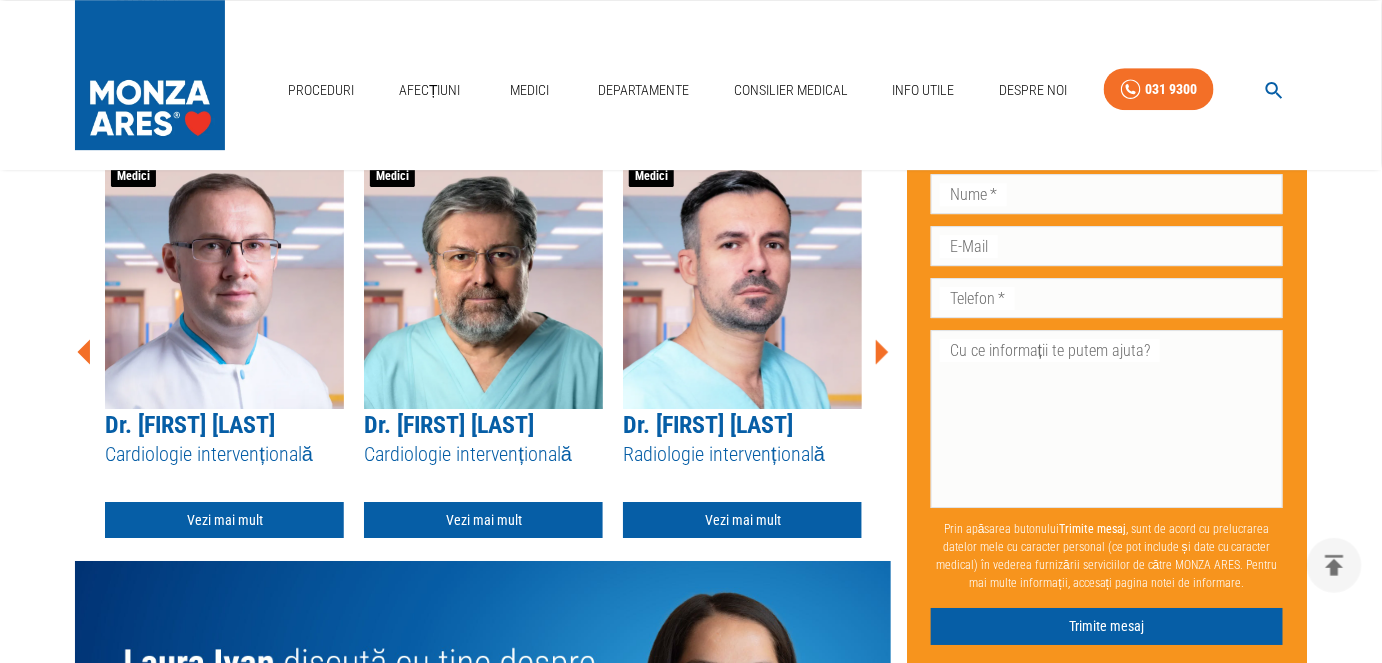 click 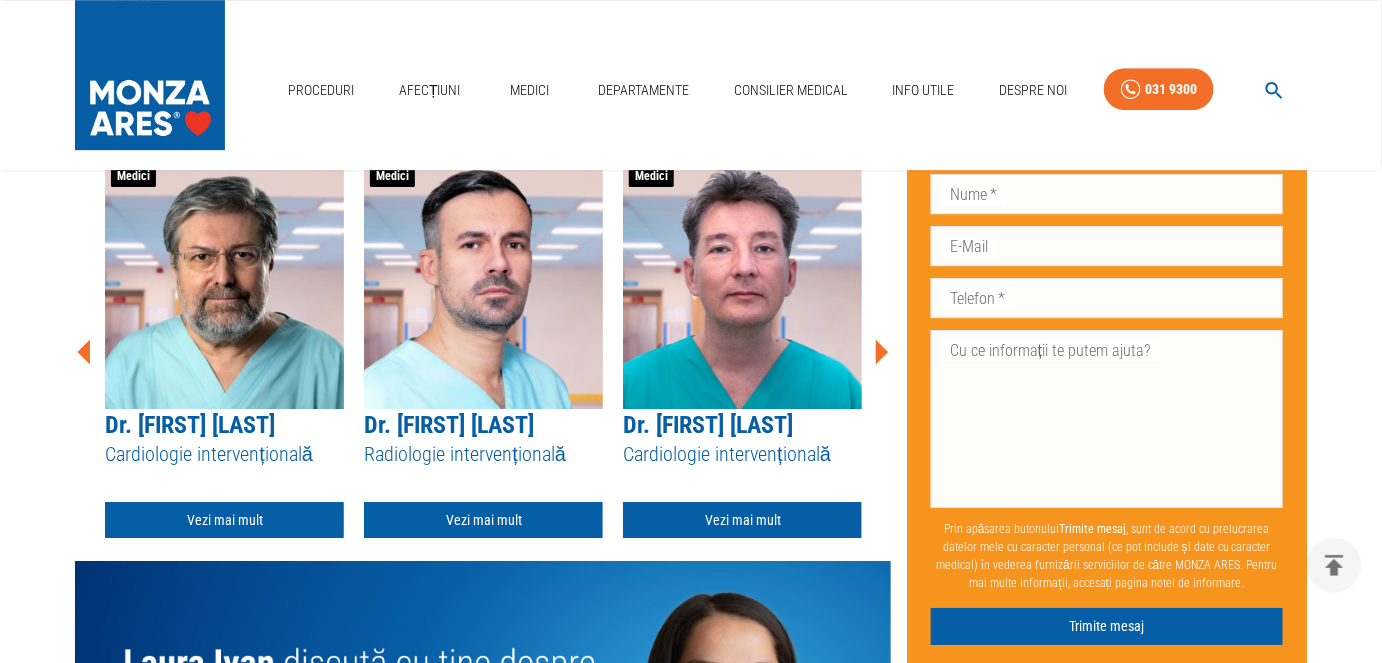 click 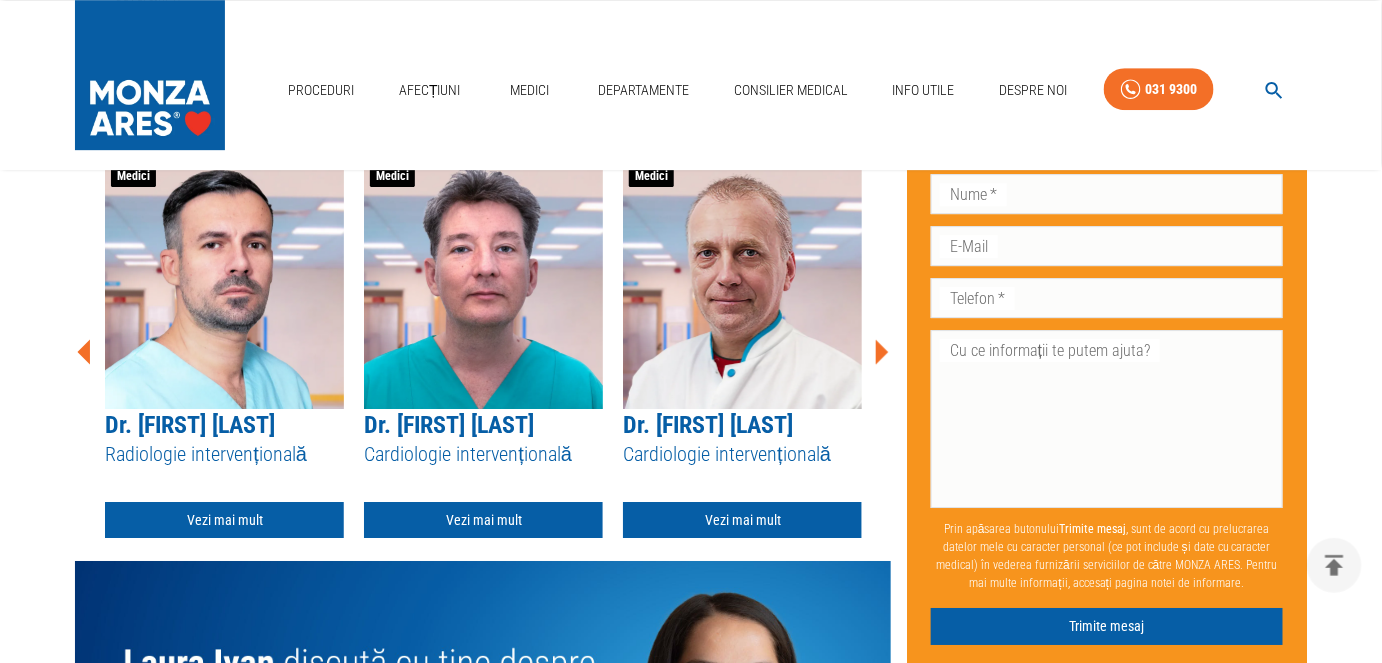 click 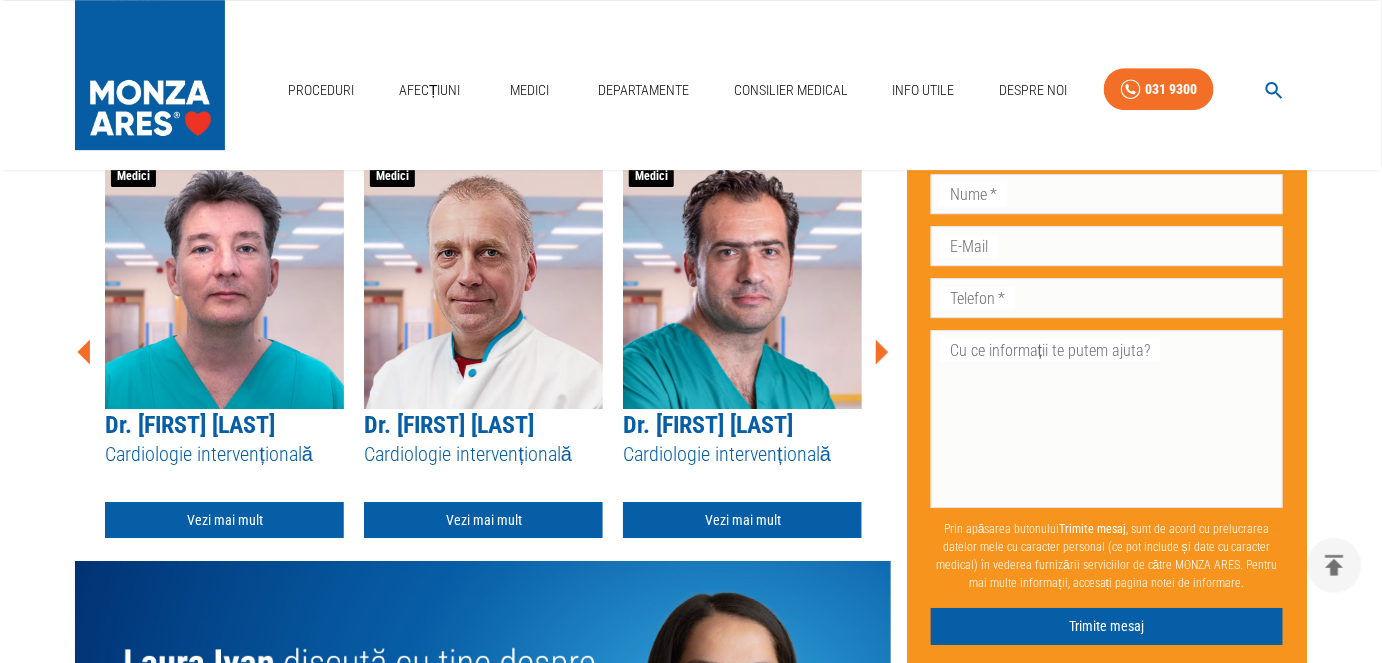 click 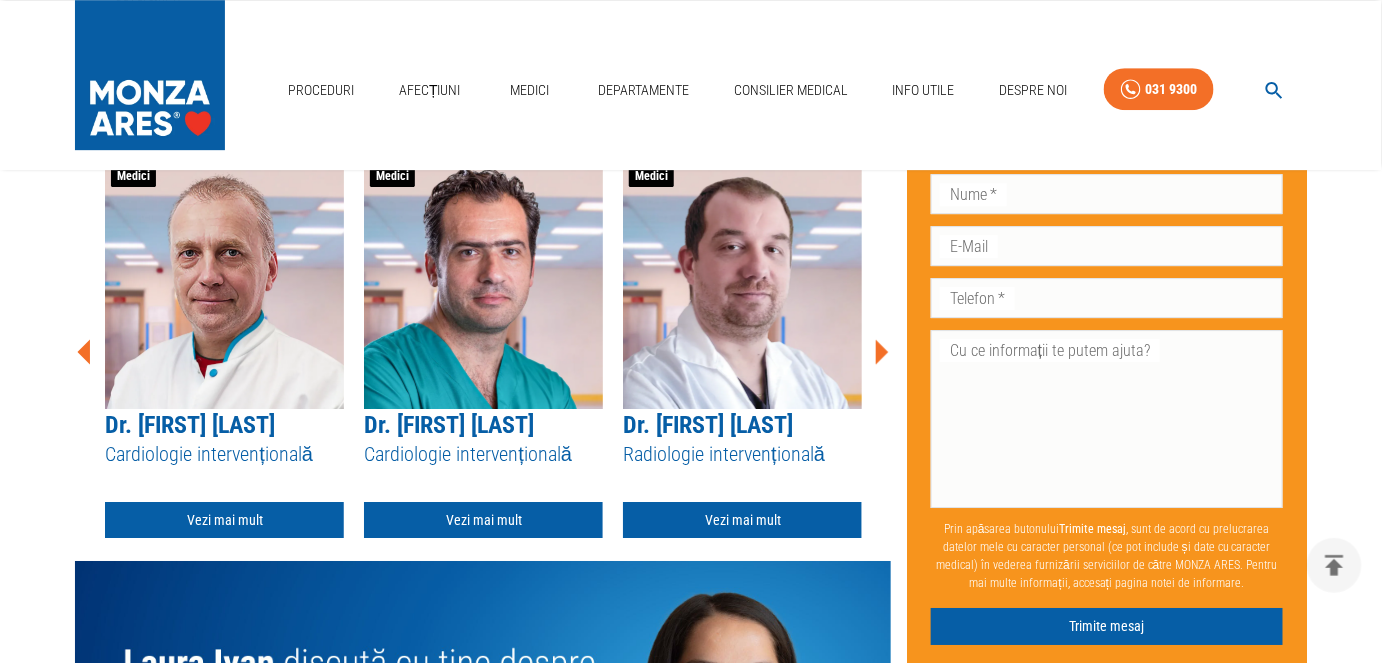click 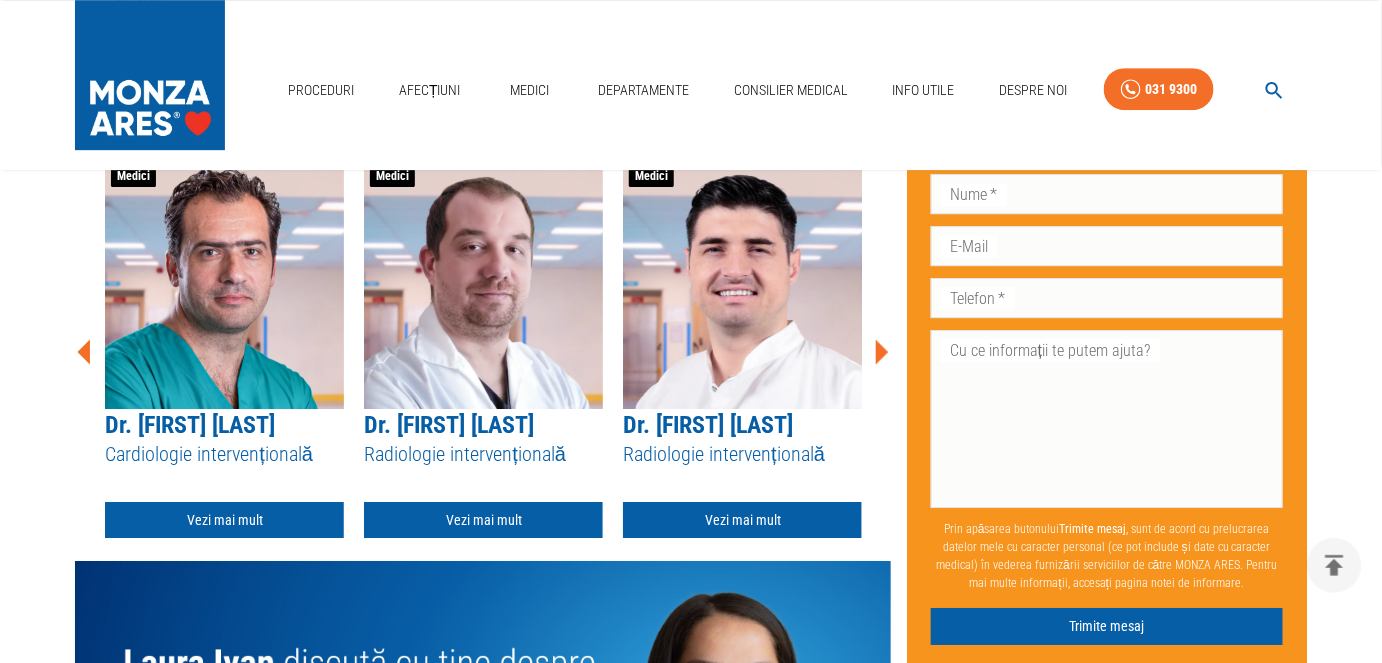 click 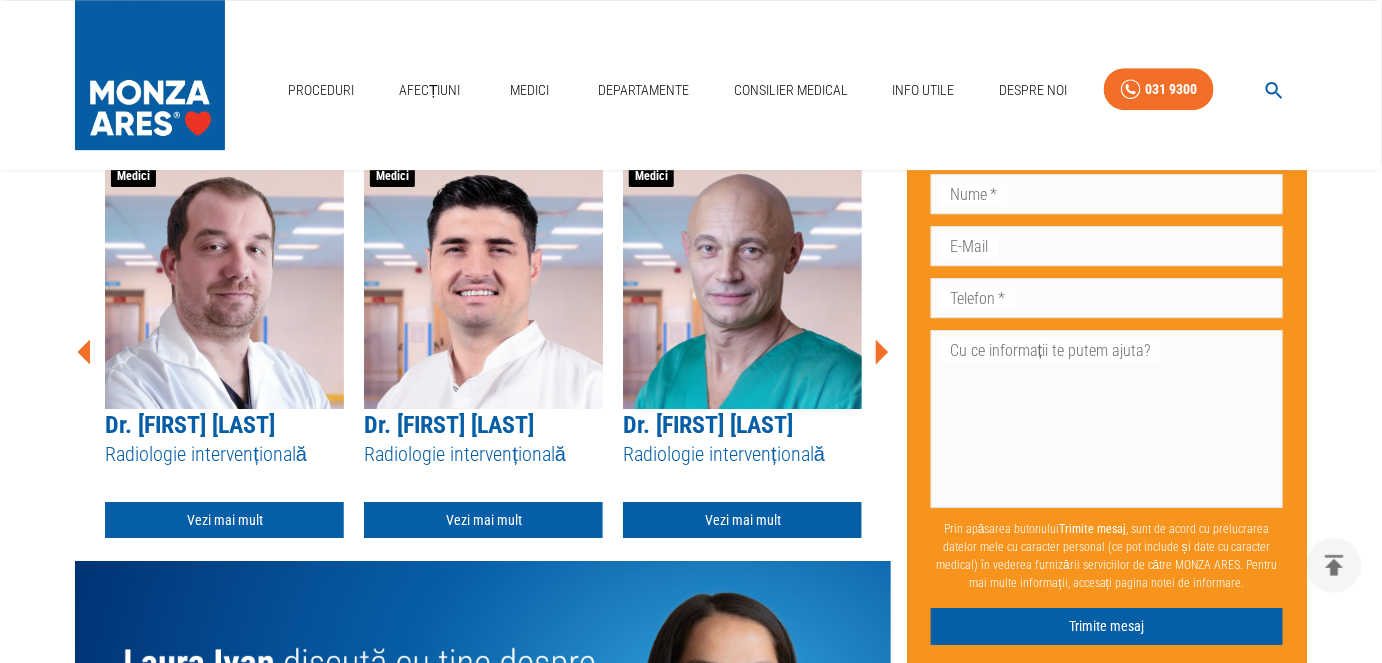 click 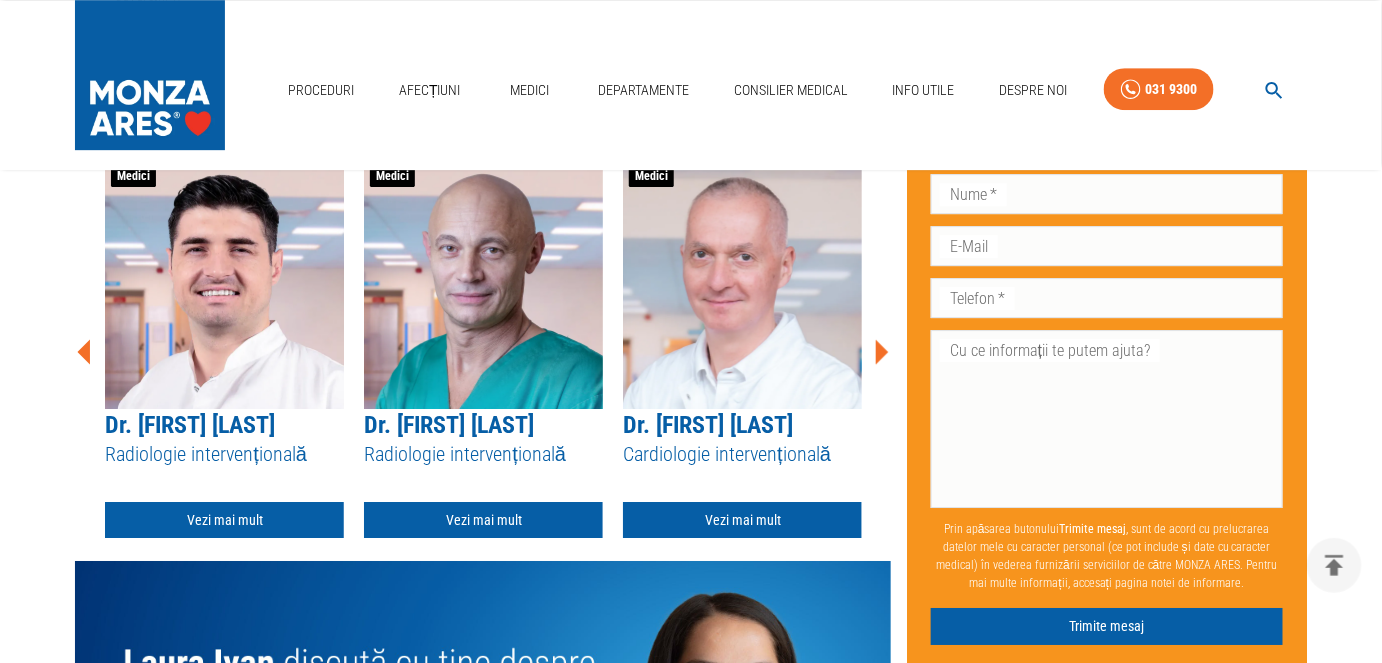 click 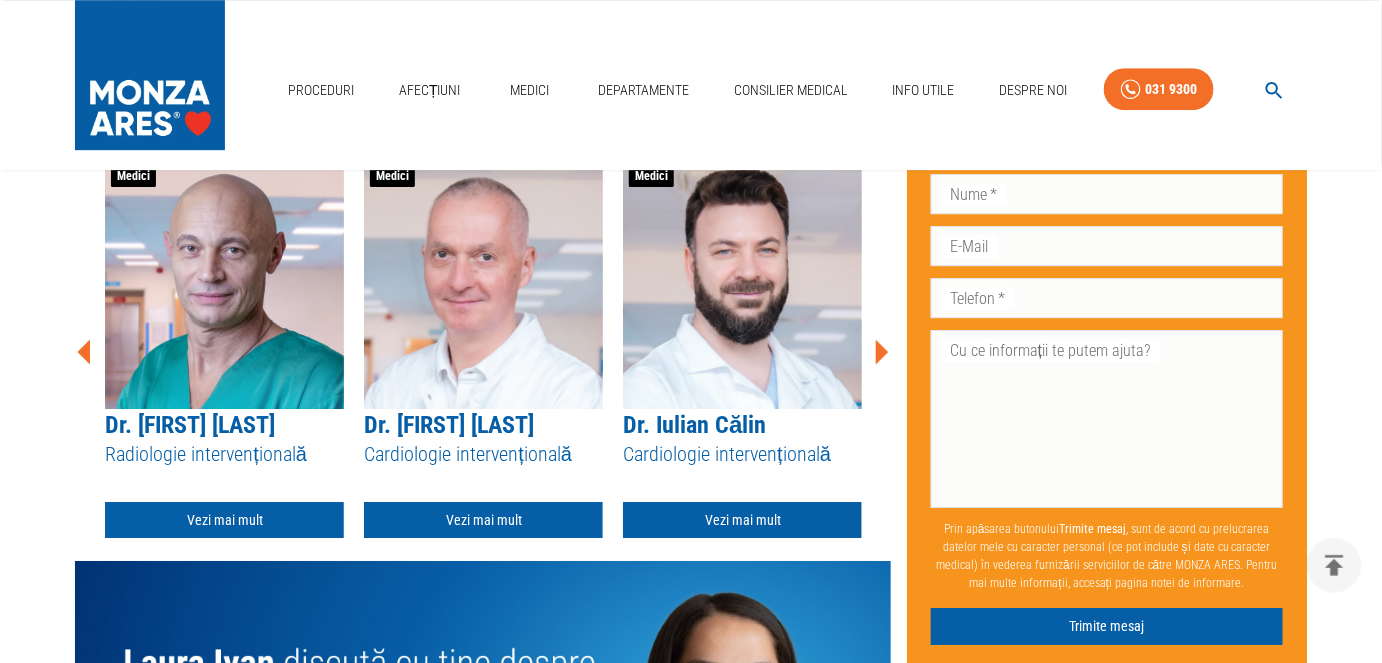 click 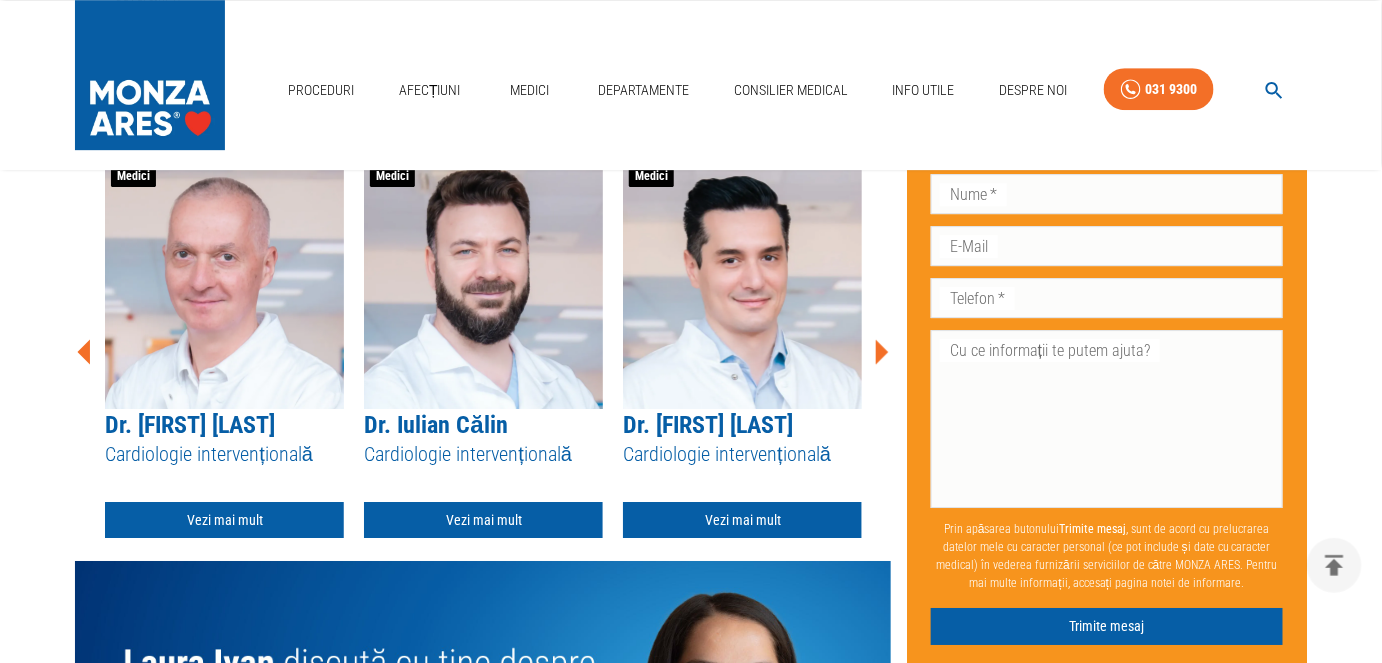 click 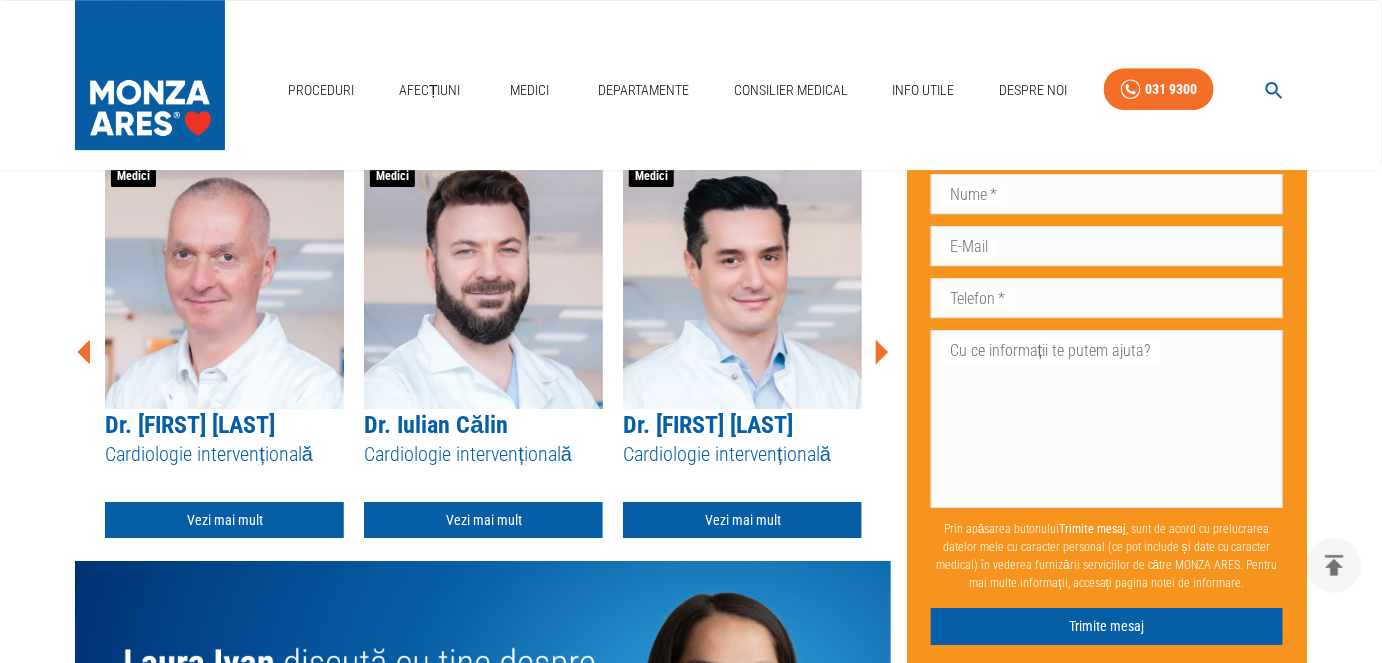 click 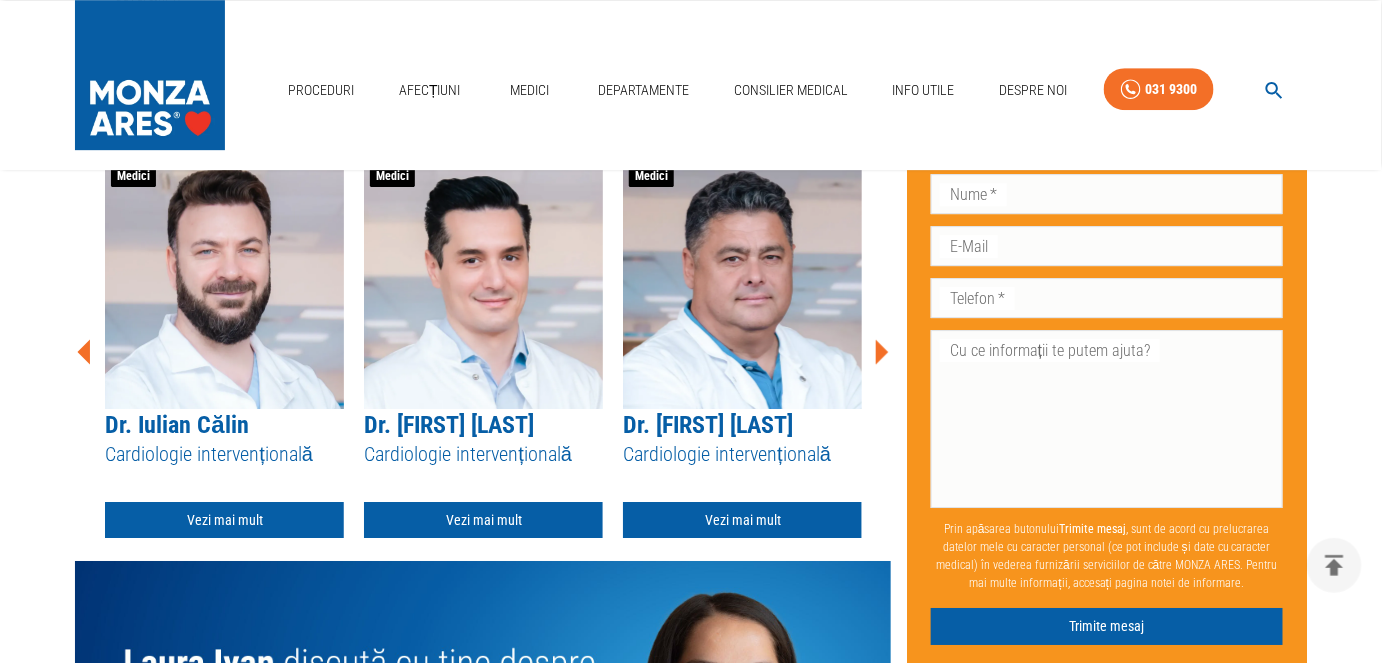 click 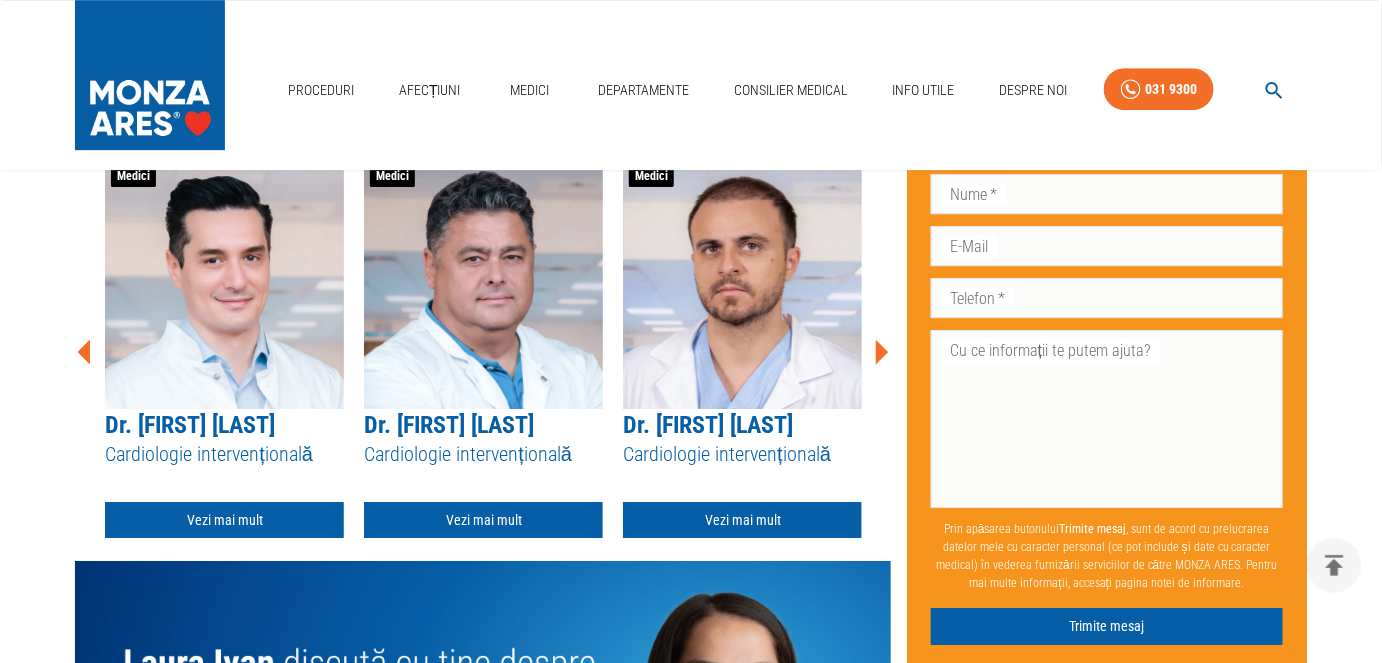 click 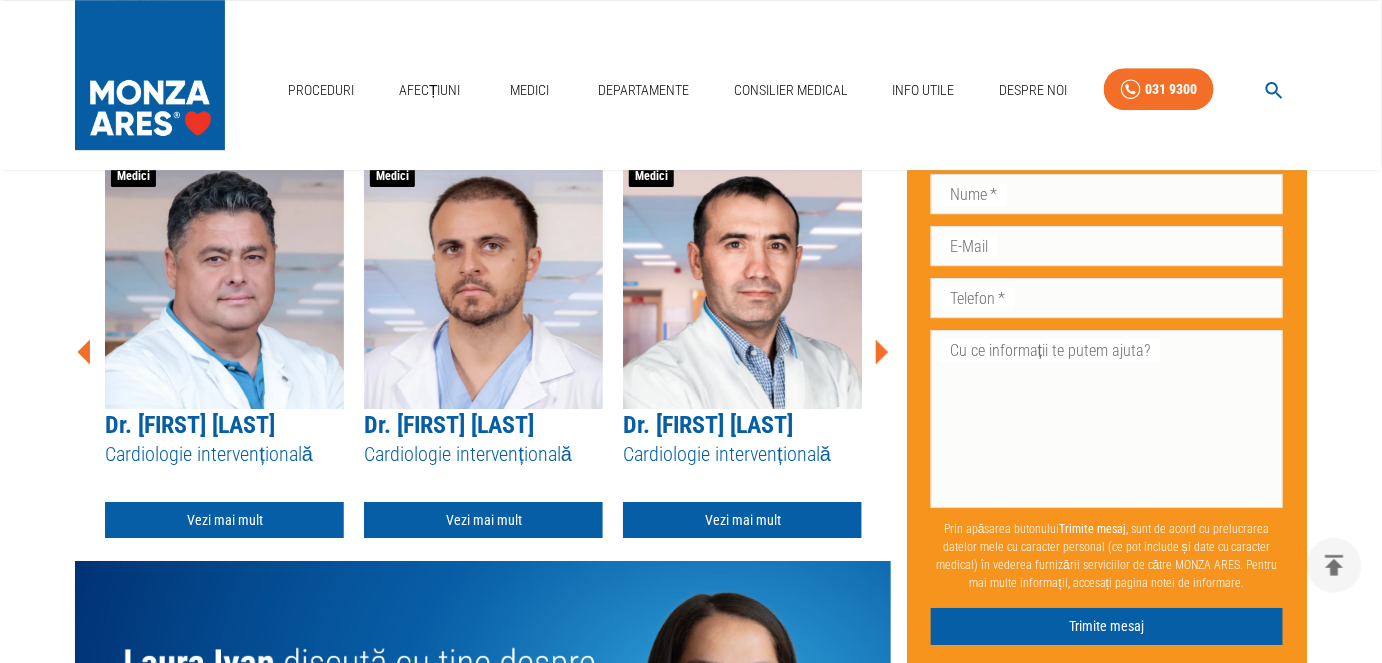 click 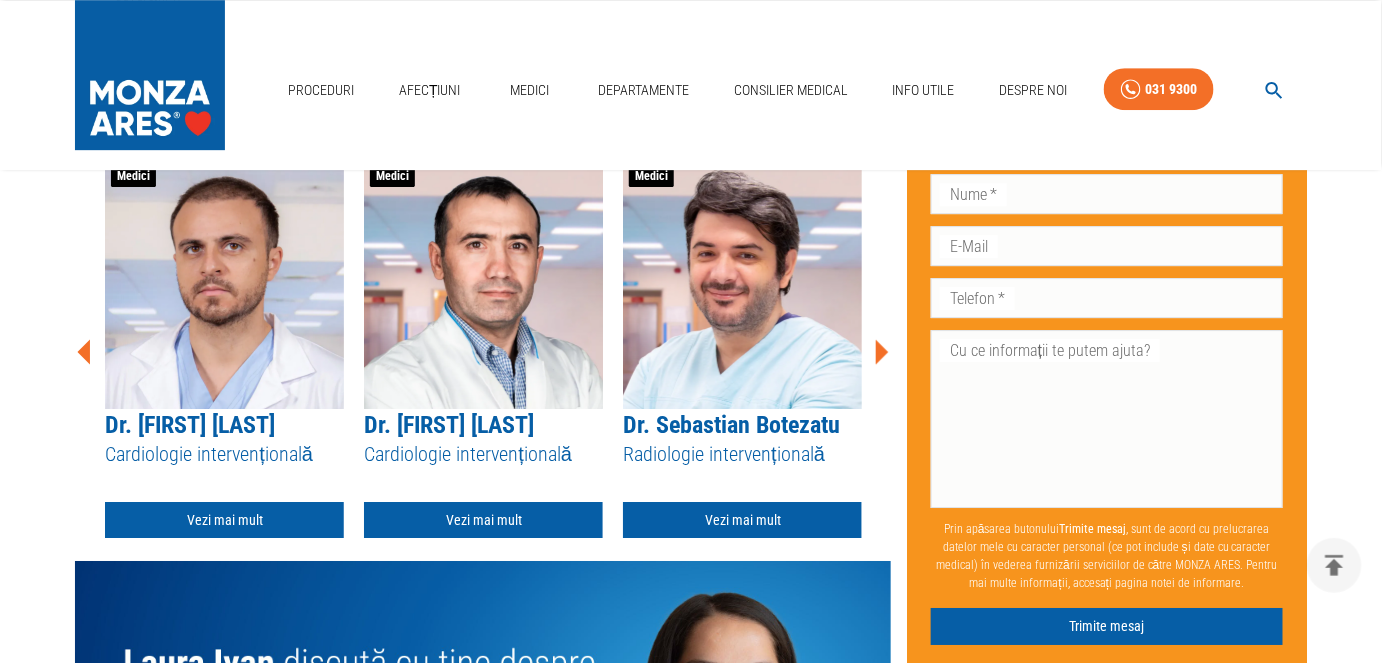 click 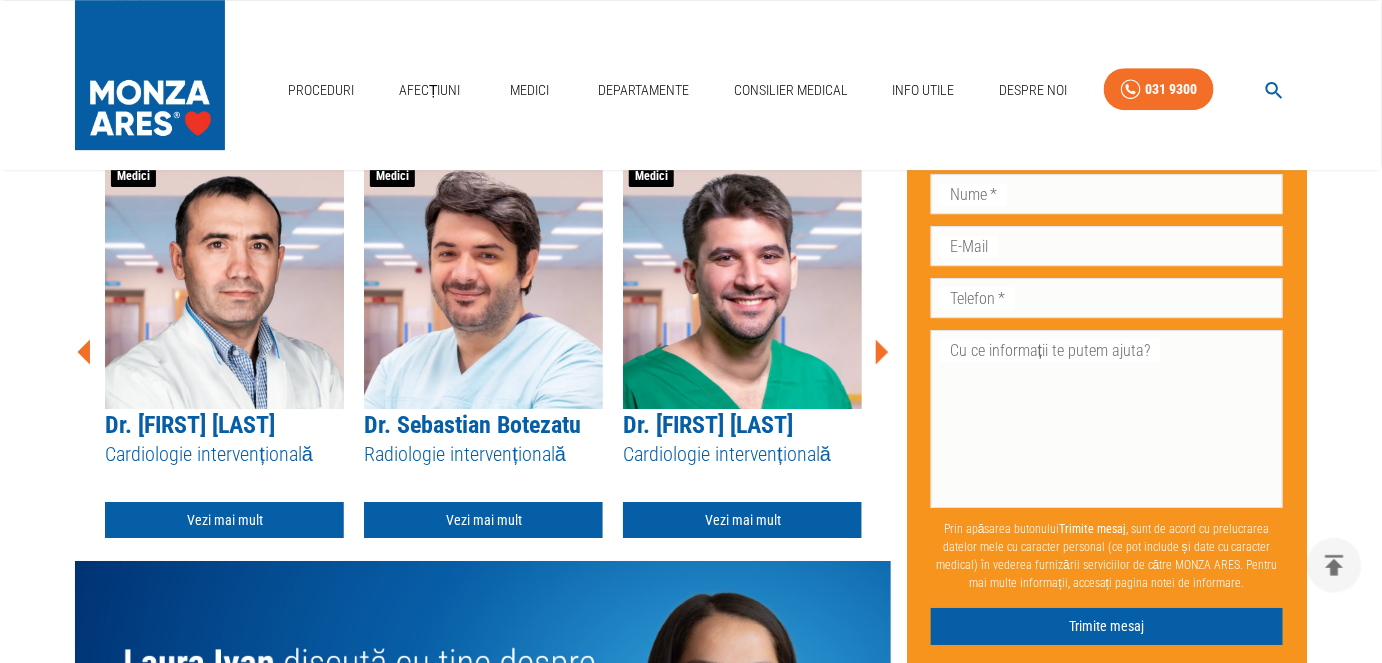 click 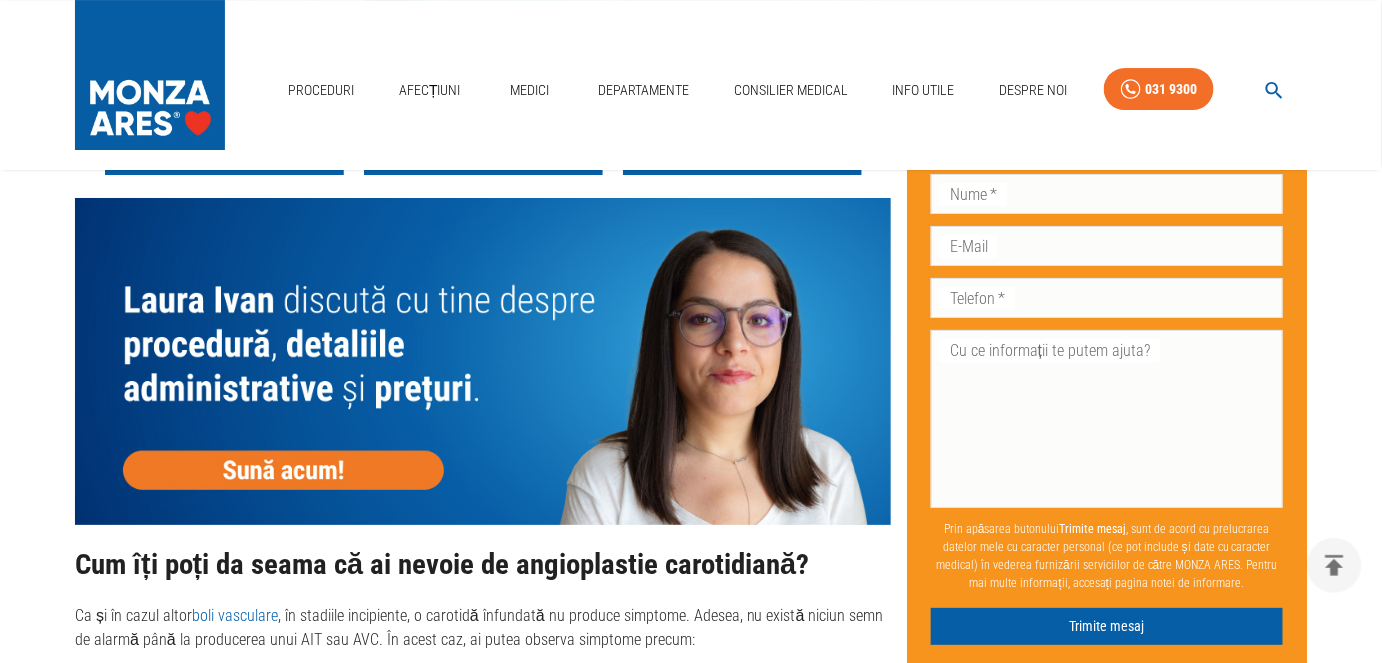 scroll, scrollTop: 3090, scrollLeft: 0, axis: vertical 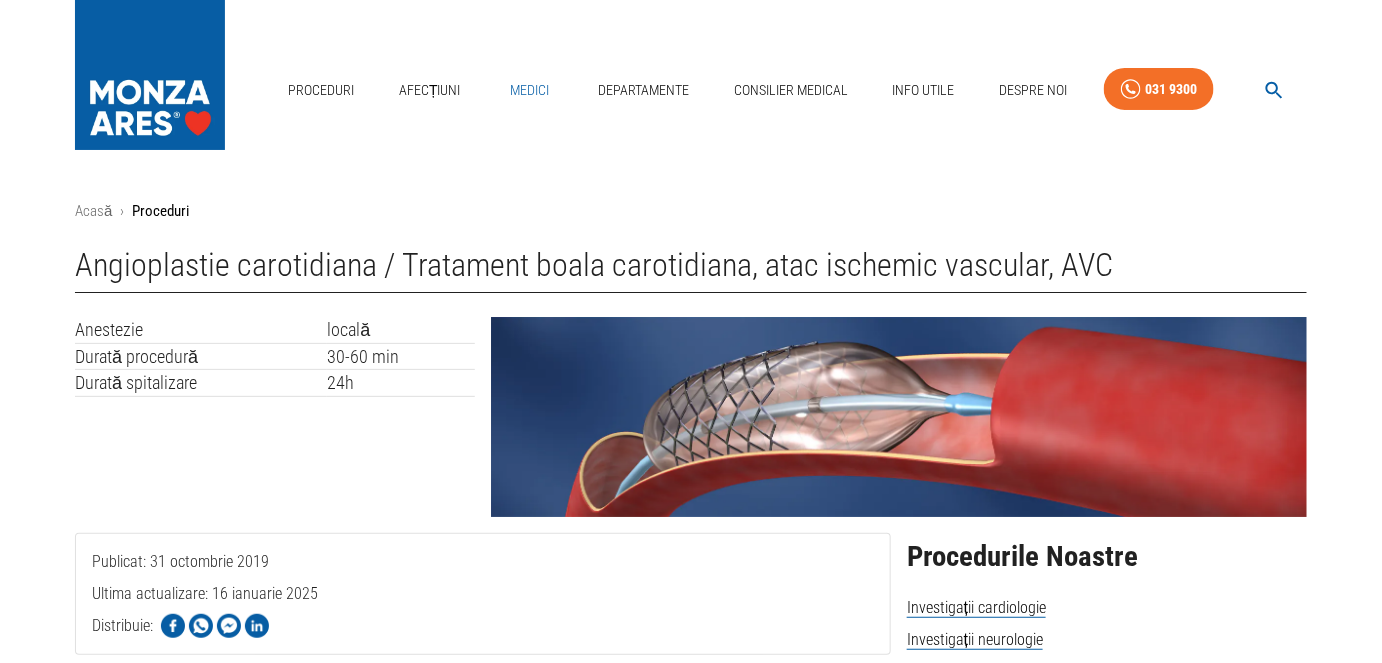 click on "Medici" at bounding box center (529, 90) 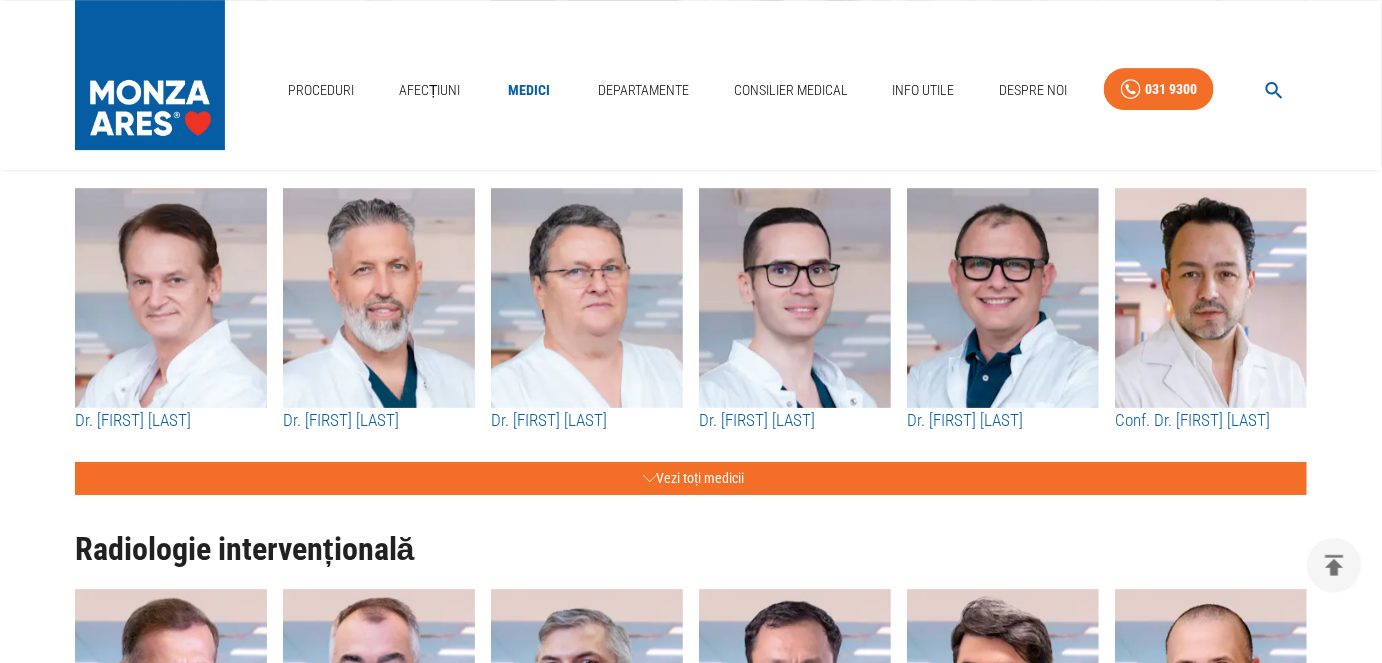 scroll, scrollTop: 2181, scrollLeft: 0, axis: vertical 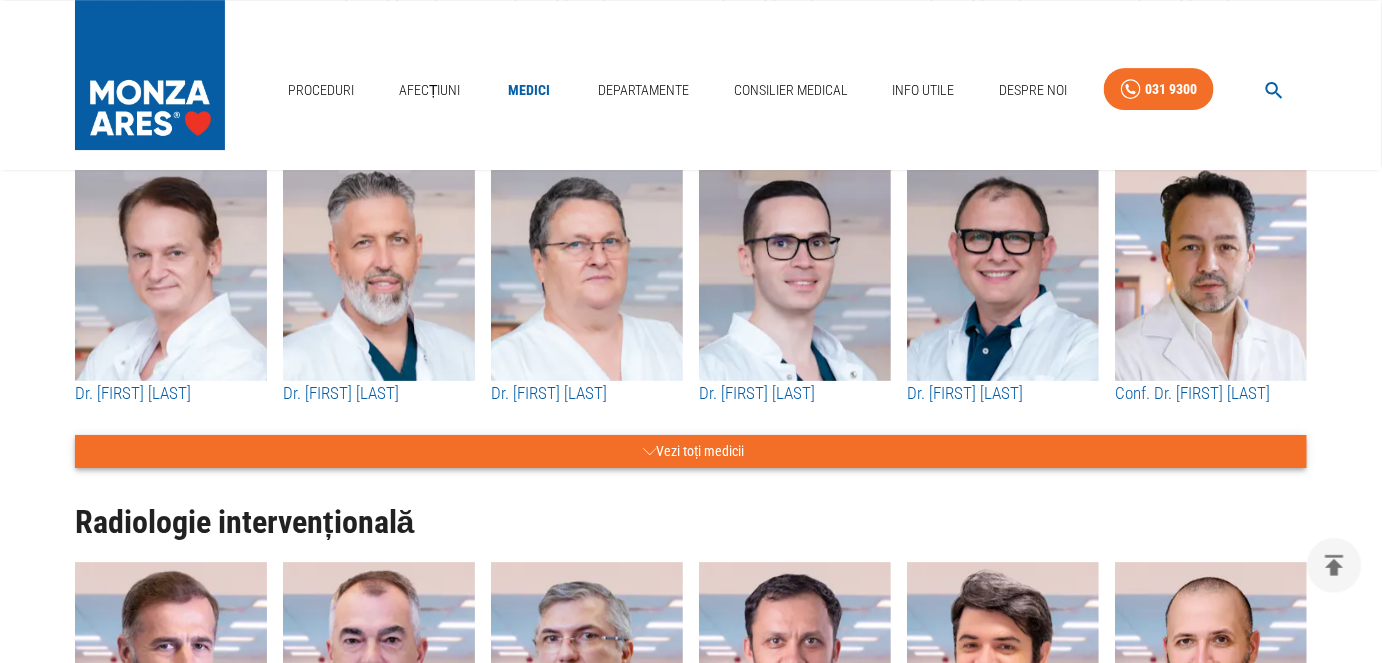 click on "Vezi toți medicii" at bounding box center [691, 451] 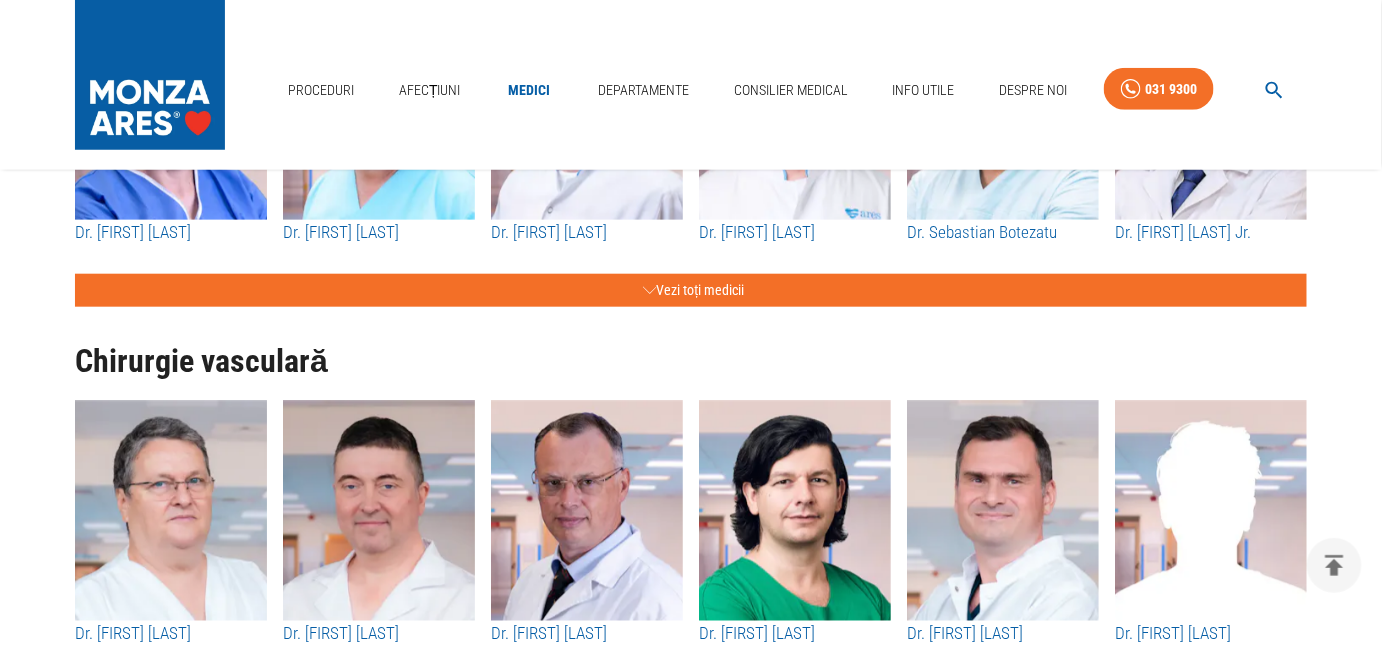 scroll, scrollTop: 3090, scrollLeft: 0, axis: vertical 